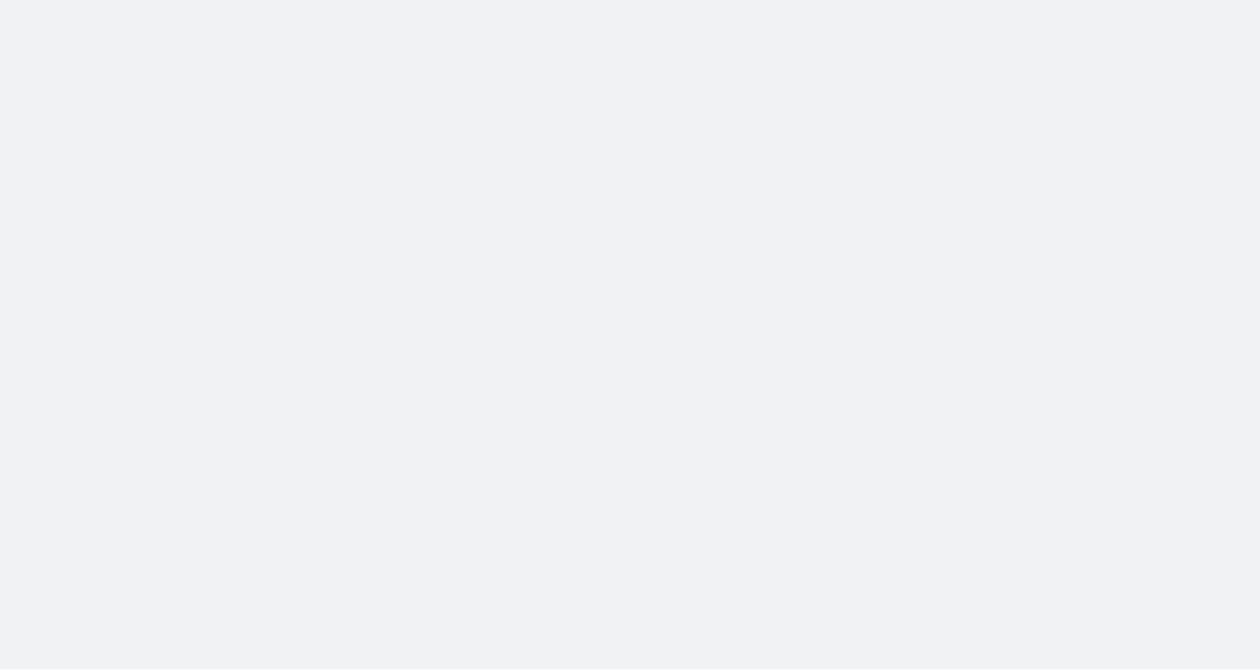 scroll, scrollTop: 0, scrollLeft: 0, axis: both 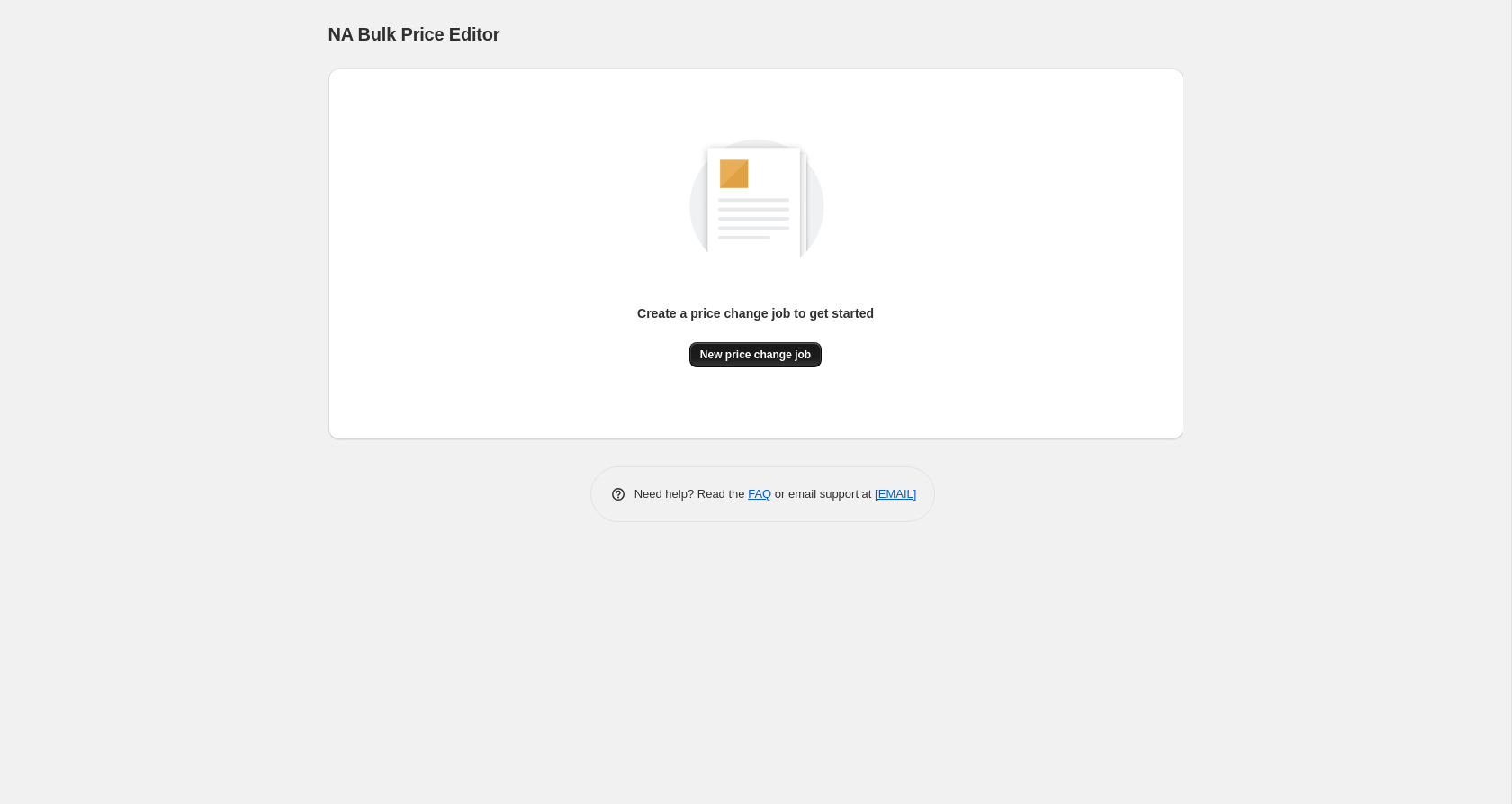 click on "New price change job" at bounding box center [755, 355] 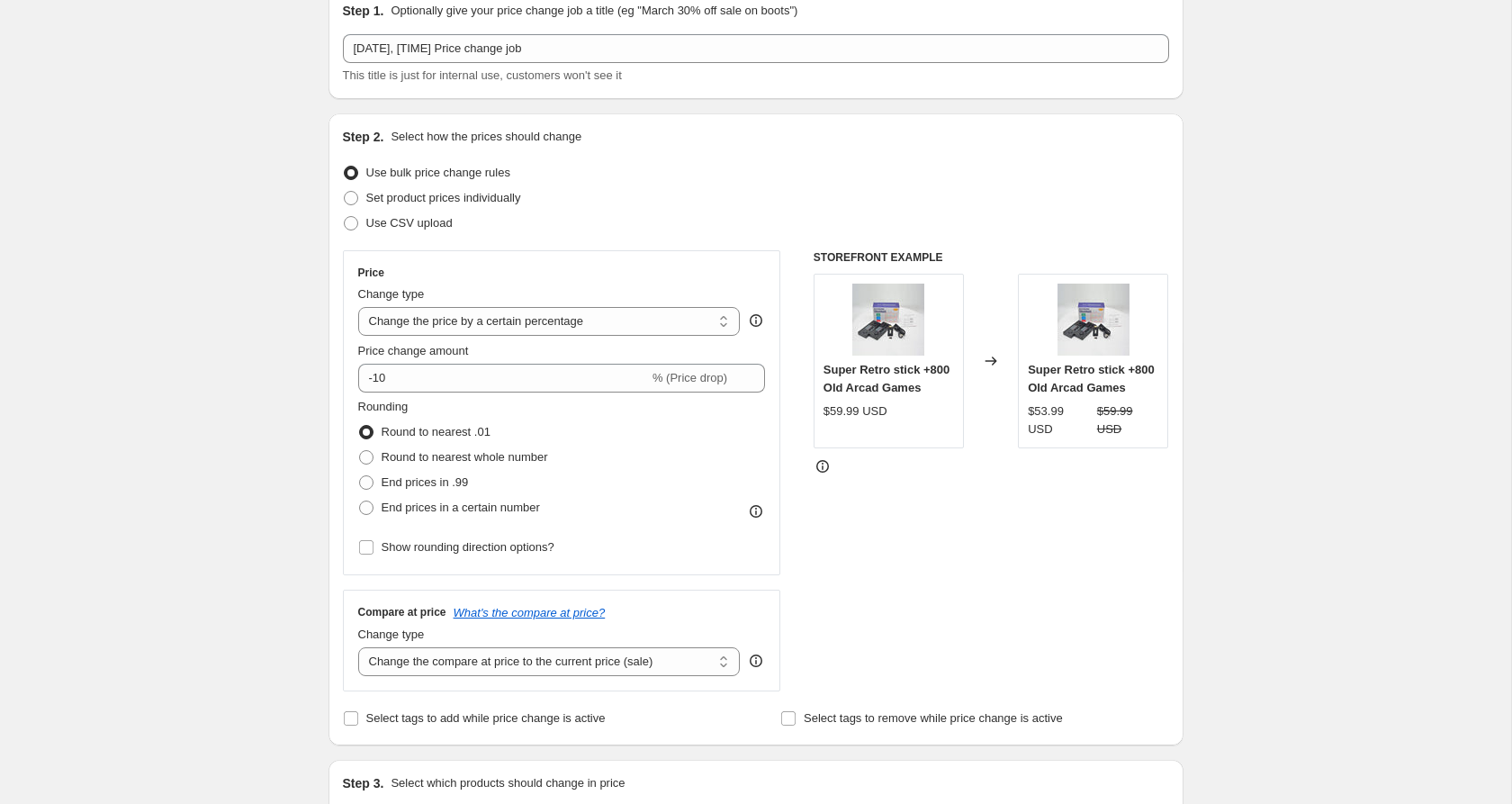 scroll, scrollTop: 84, scrollLeft: 0, axis: vertical 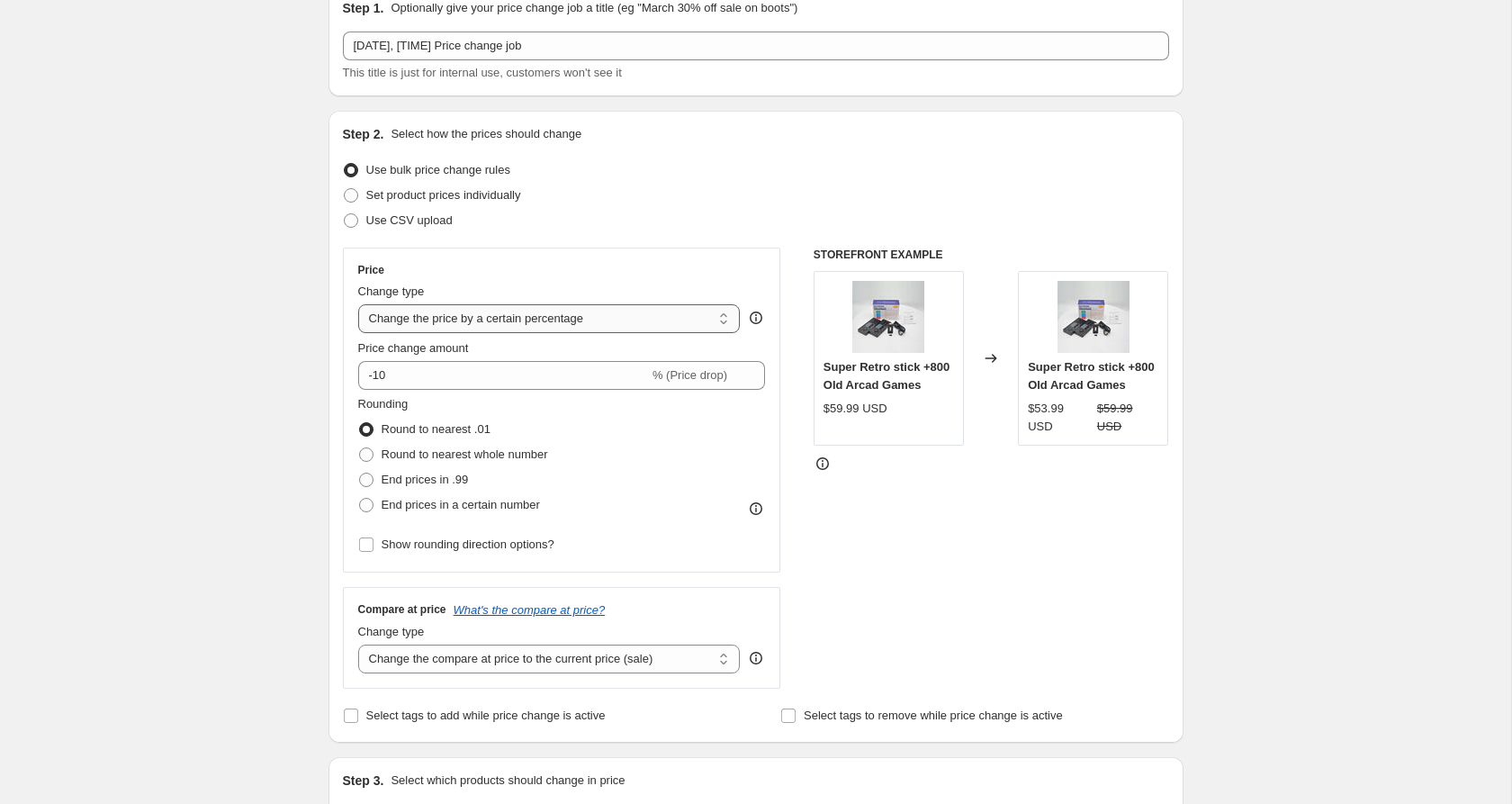 click on "Change the price to a certain amount Change the price by a certain amount Change the price by a certain percentage Change the price to the current compare at price (price before sale) Change the price by a certain amount relative to the compare at price Change the price by a certain percentage relative to the compare at price Don't change the price Change the price by a certain percentage relative to the cost per item Change price to certain cost margin" at bounding box center [549, 319] 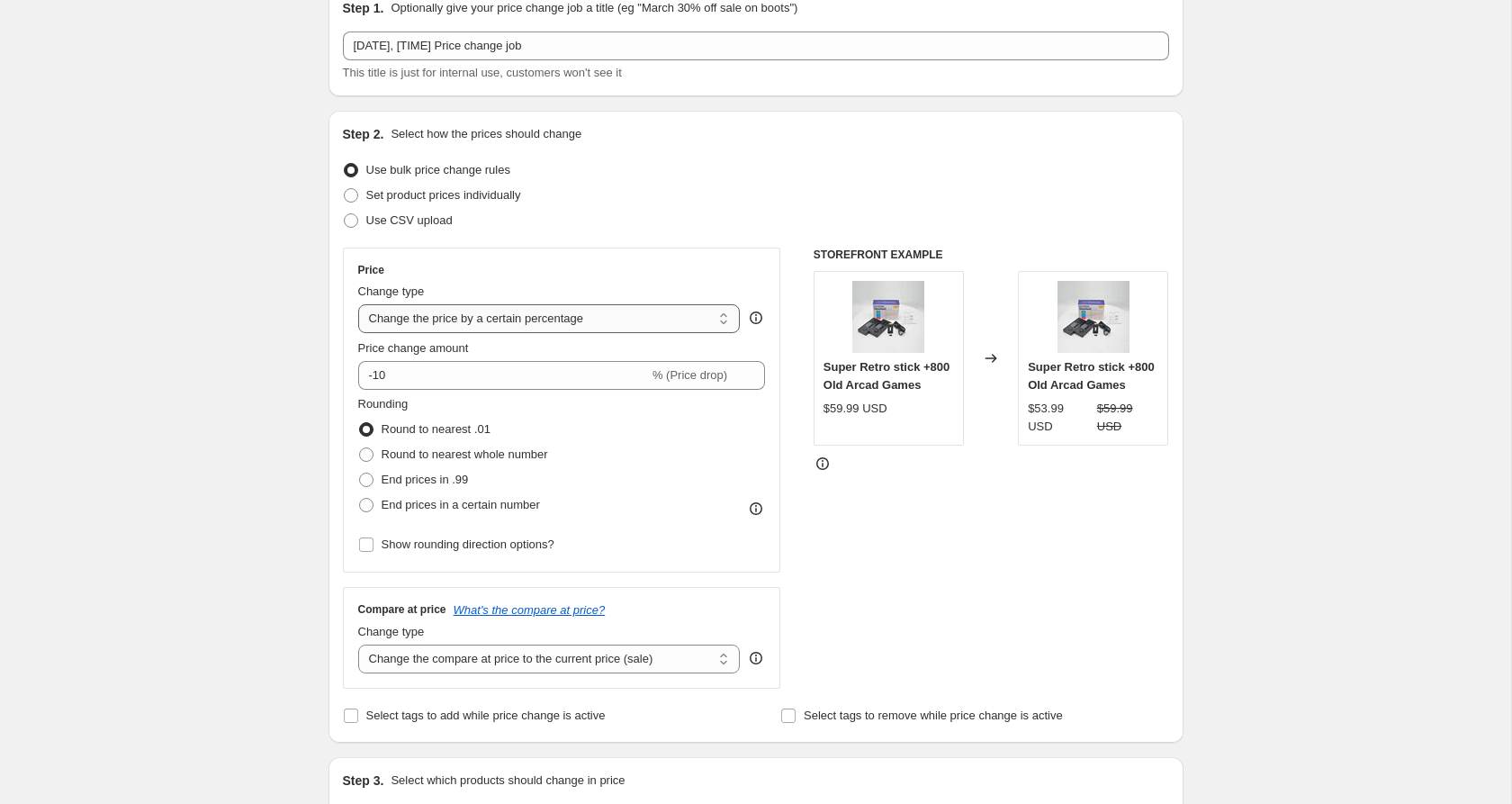 select on "by" 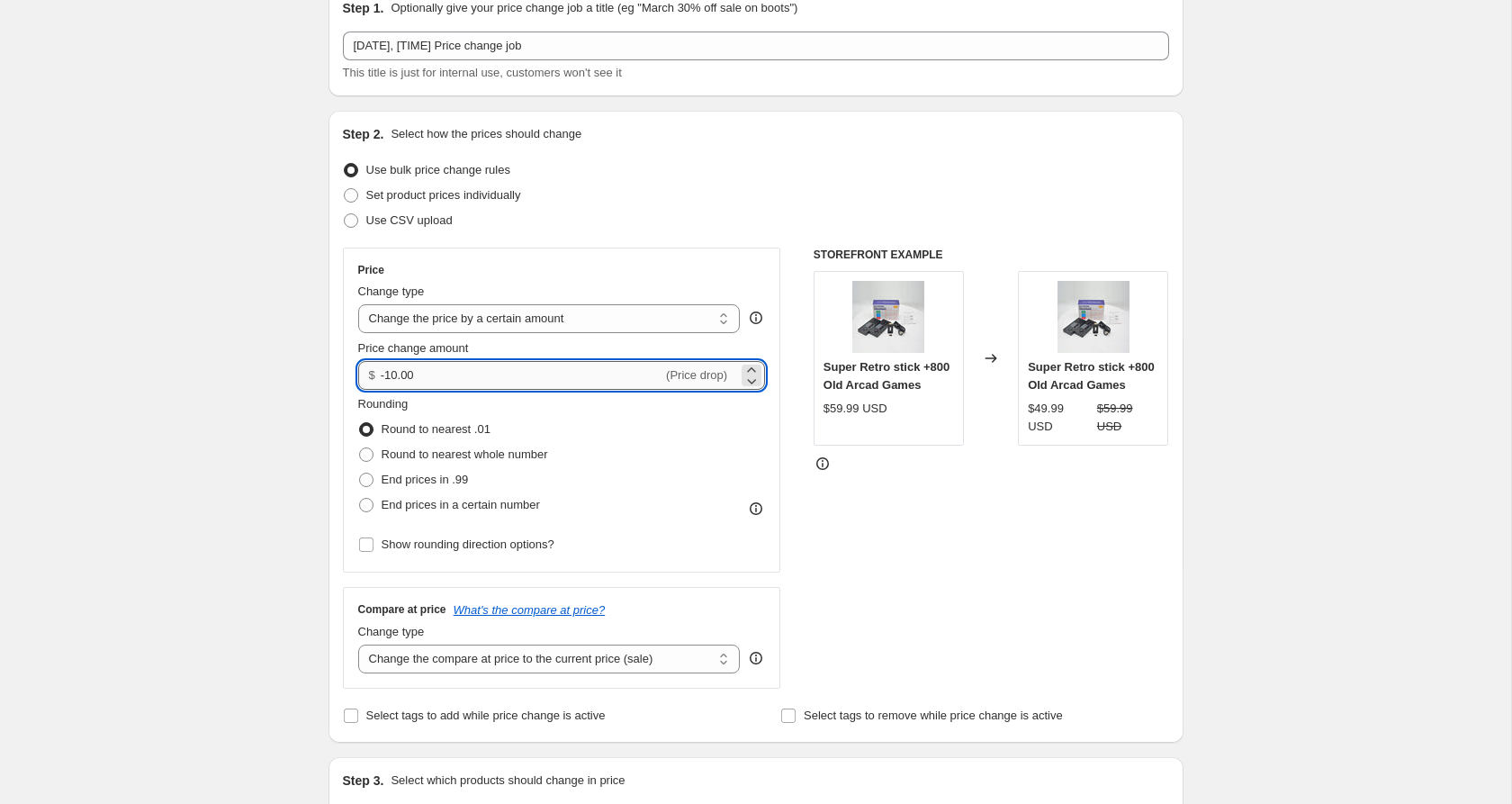 click on "-10.00" at bounding box center (521, 375) 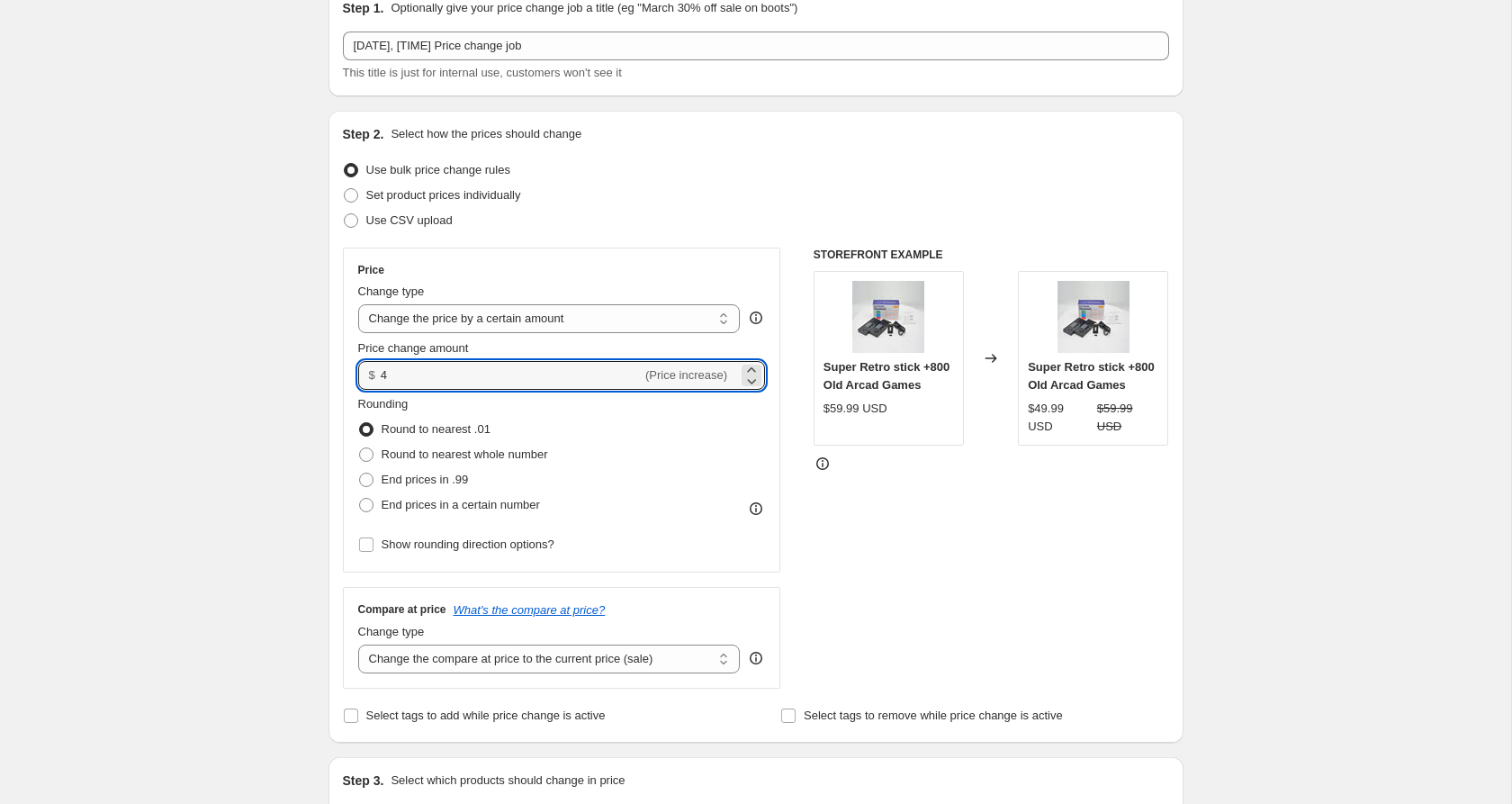 type on "4.00" 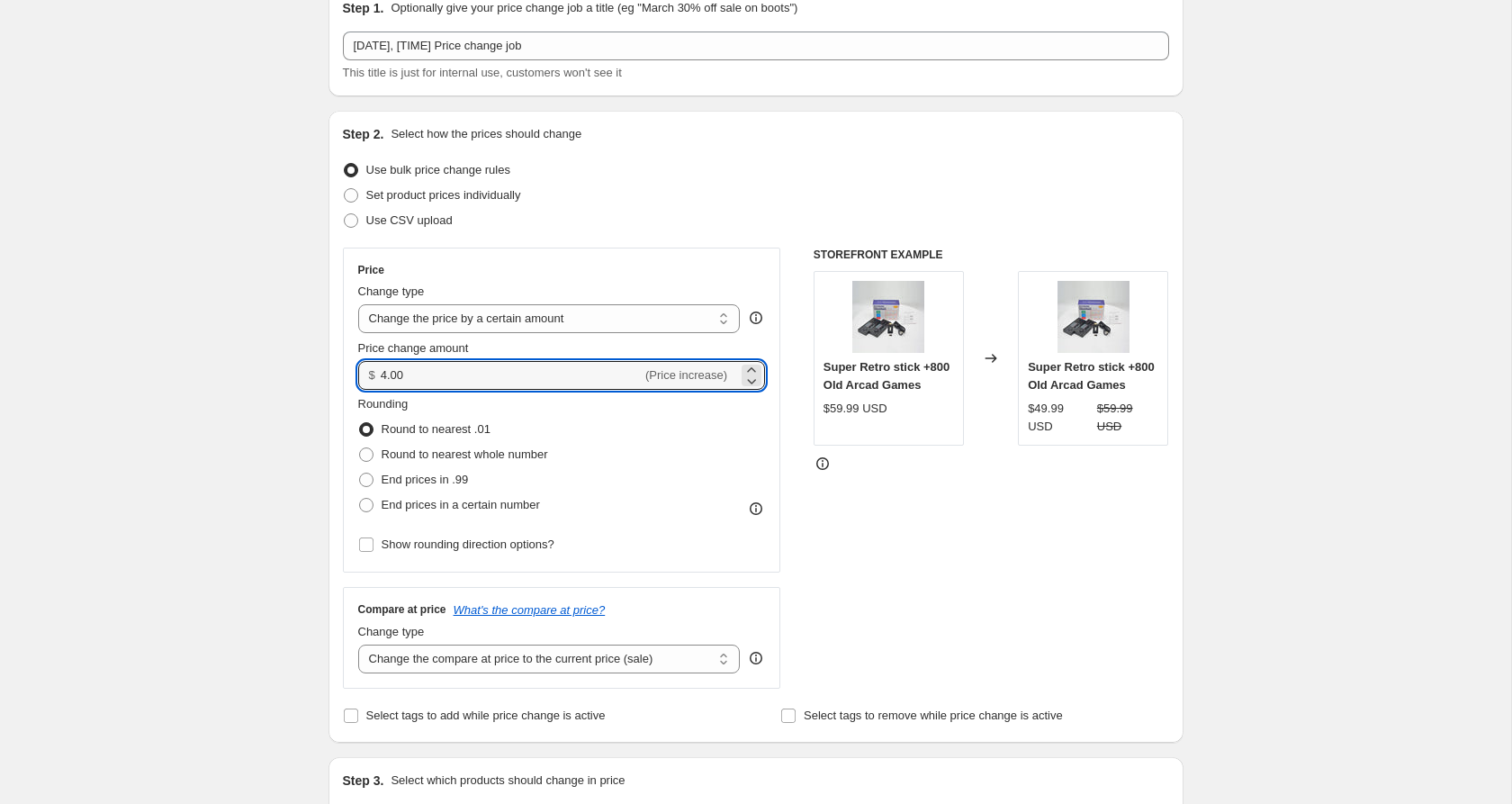 click on "Step 1. Optionally give your price change job a title (eg "March 30% off sale on boots") Aug 1, 2025, 7:12:13 PM Price change job This title is just for internal use, customers won't see it Step 2. Select how the prices should change Use bulk price change rules Set product prices individually Use CSV upload Price Change type Change the price to a certain amount Change the price by a certain amount Change the price by a certain percentage Change the price to the current compare at price (price before sale) Change the price by a certain amount relative to the compare at price Change the price by a certain percentage relative to the compare at price Don't change the price Change the price by a certain percentage relative to the cost per item Change price to certain cost margin Change the price by a certain amount Price change amount $ 4.00  (Price increase) Rounding Round to nearest .01 Round to nearest whole number End prices in .99 End prices in a certain number Show rounding direction options? Change type" at bounding box center [749, 799] 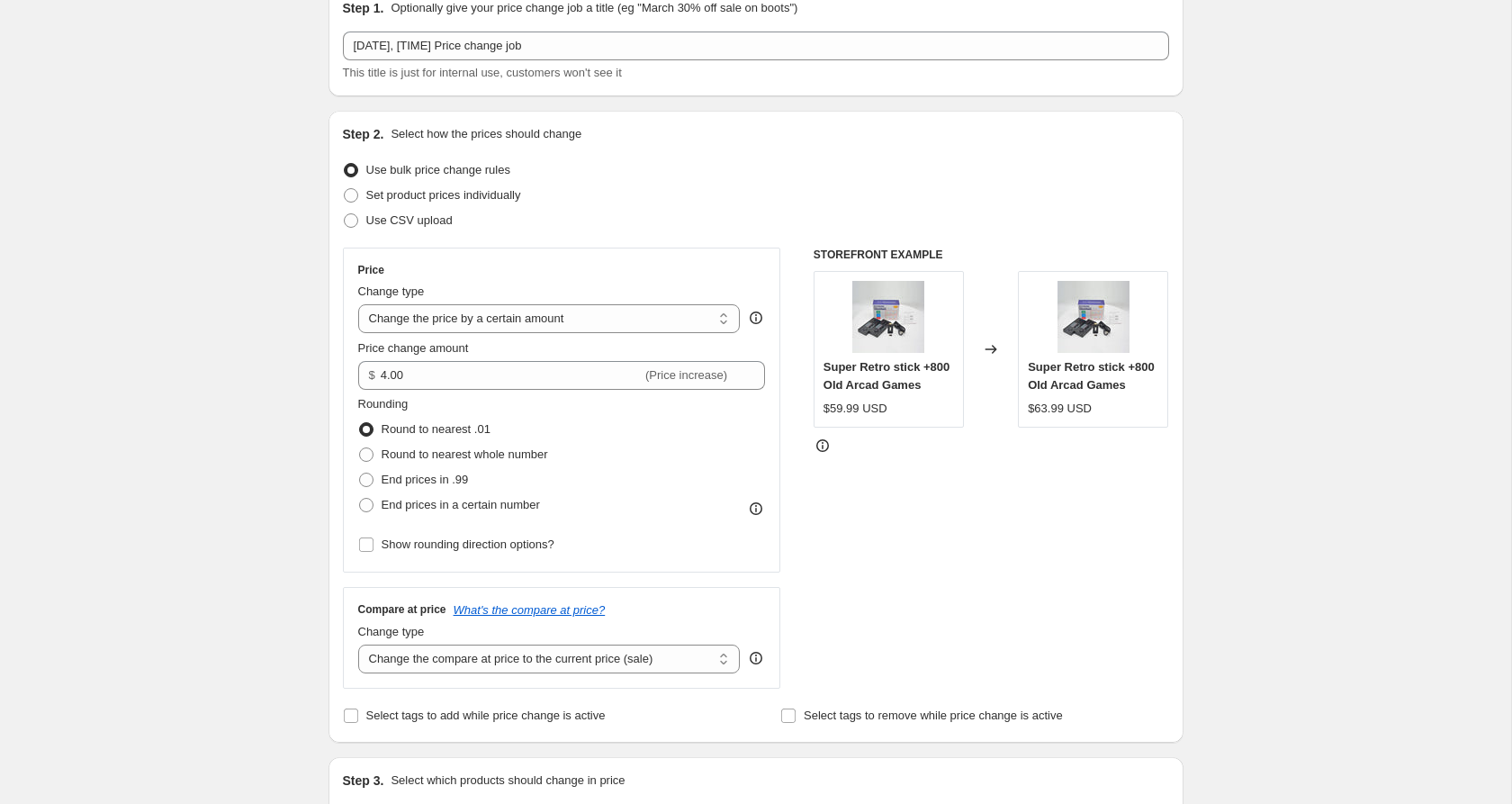 scroll, scrollTop: 108, scrollLeft: 0, axis: vertical 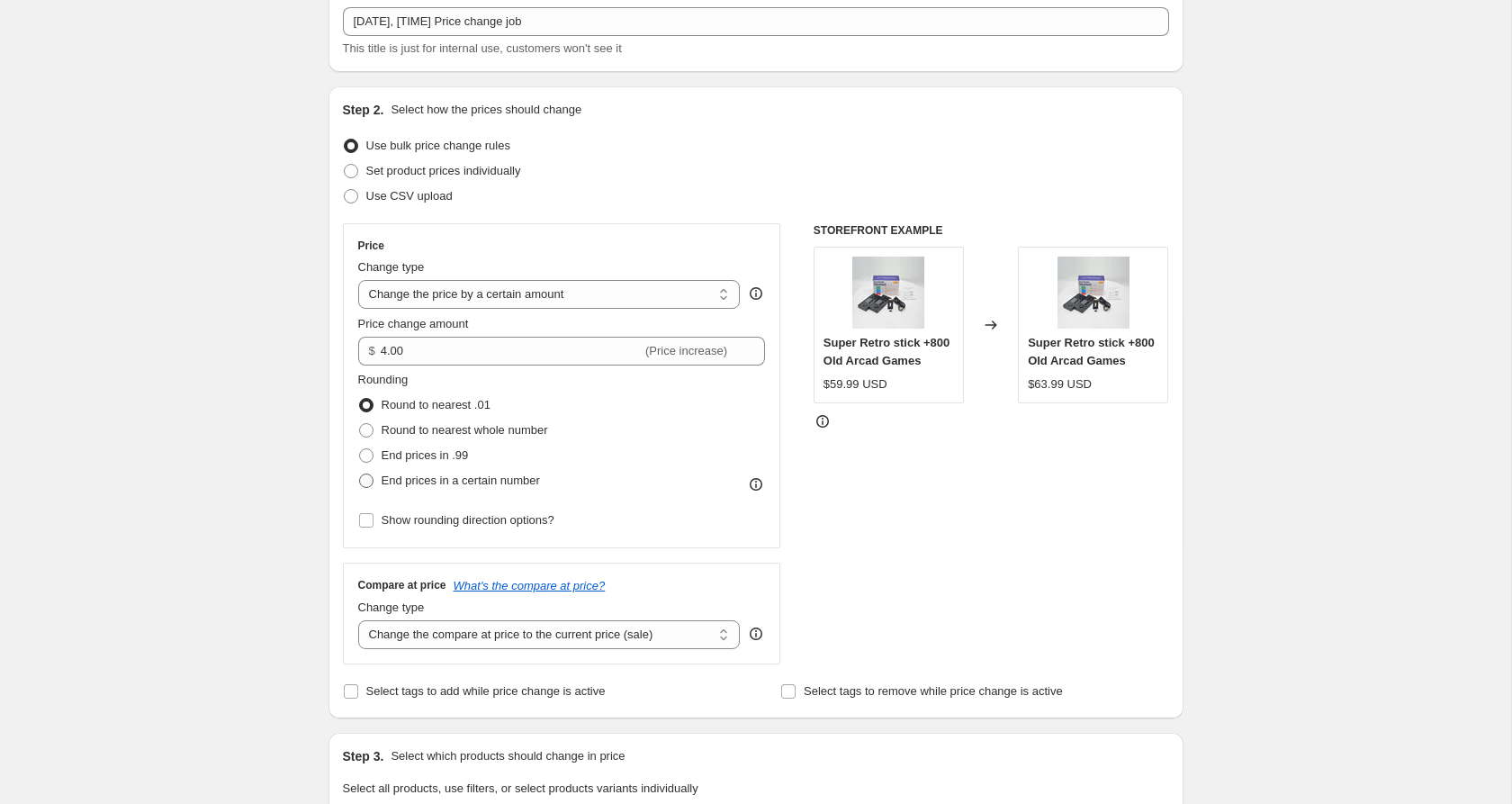 click on "End prices in a certain number" at bounding box center (461, 480) 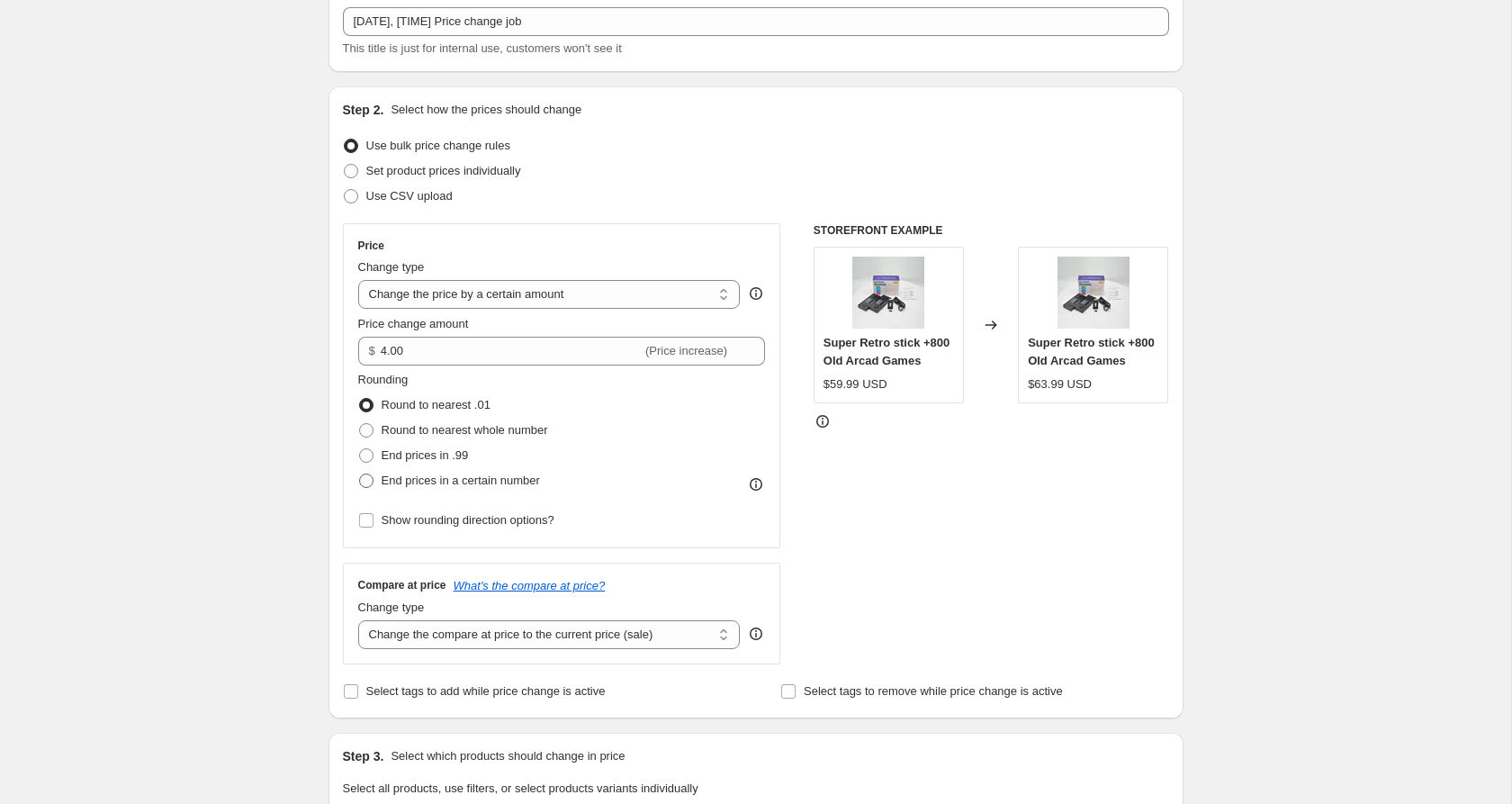 radio on "true" 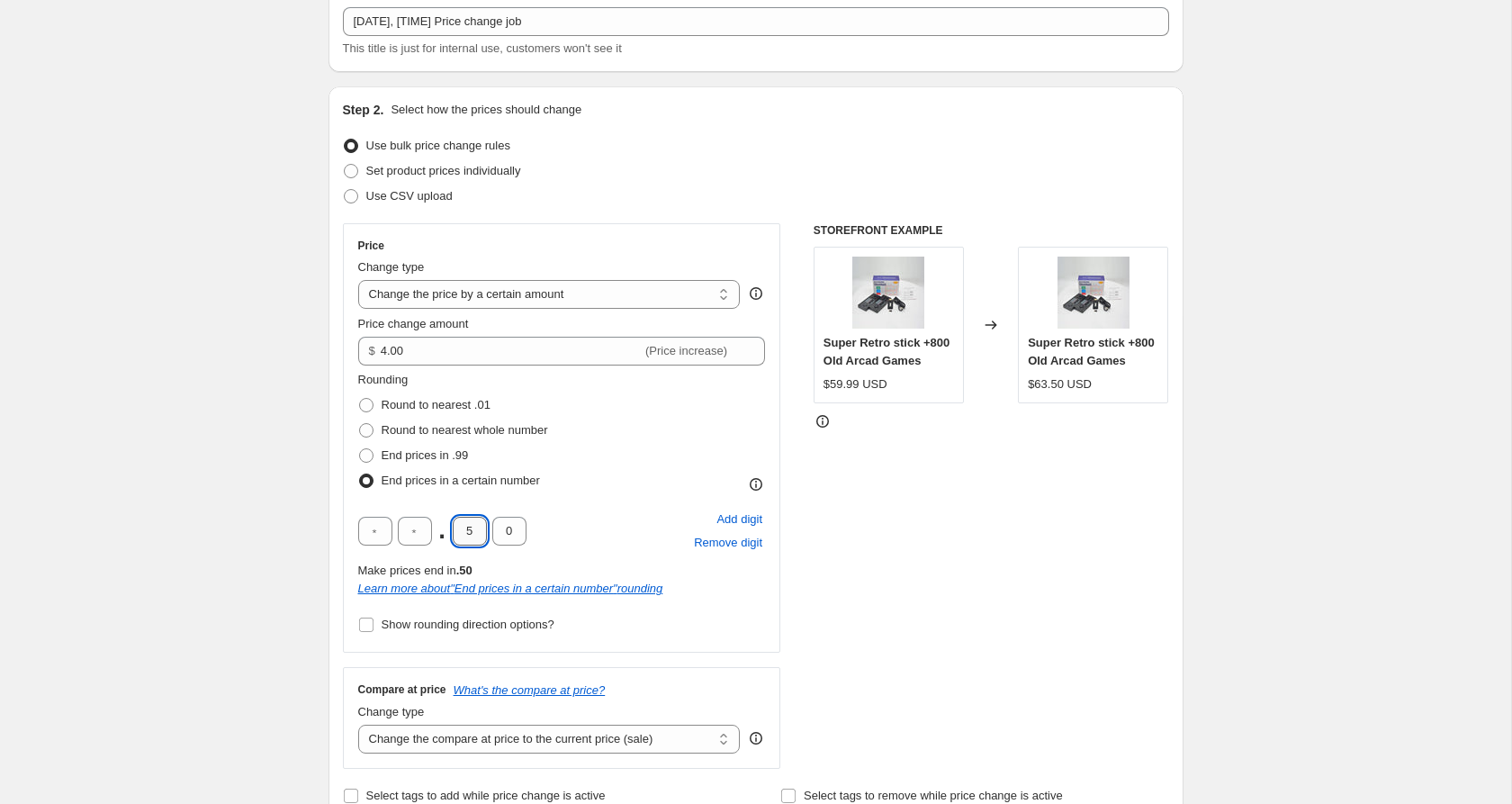 click on "5" at bounding box center (470, 531) 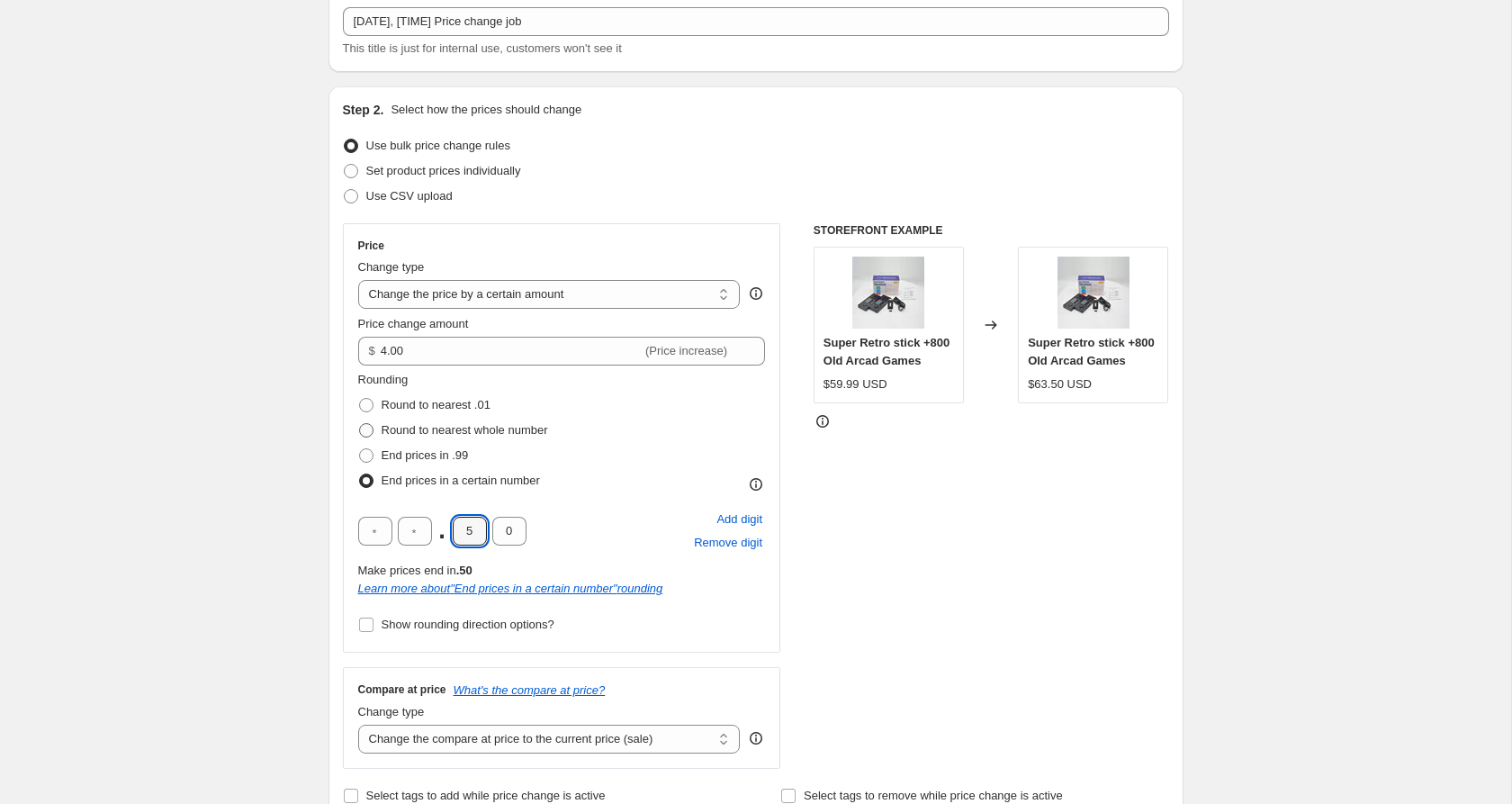 click on "Round to nearest whole number" at bounding box center [464, 429] 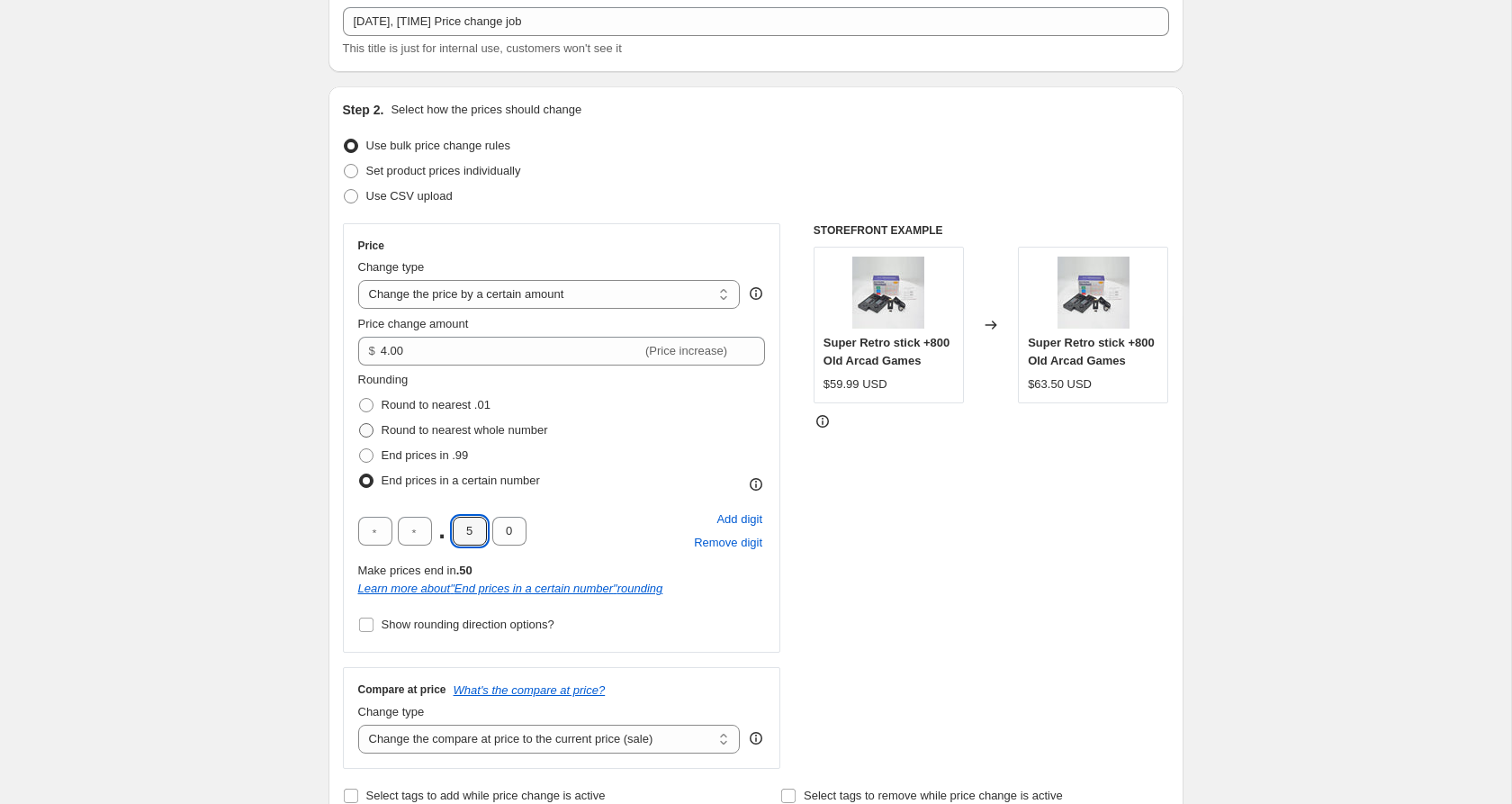 radio on "true" 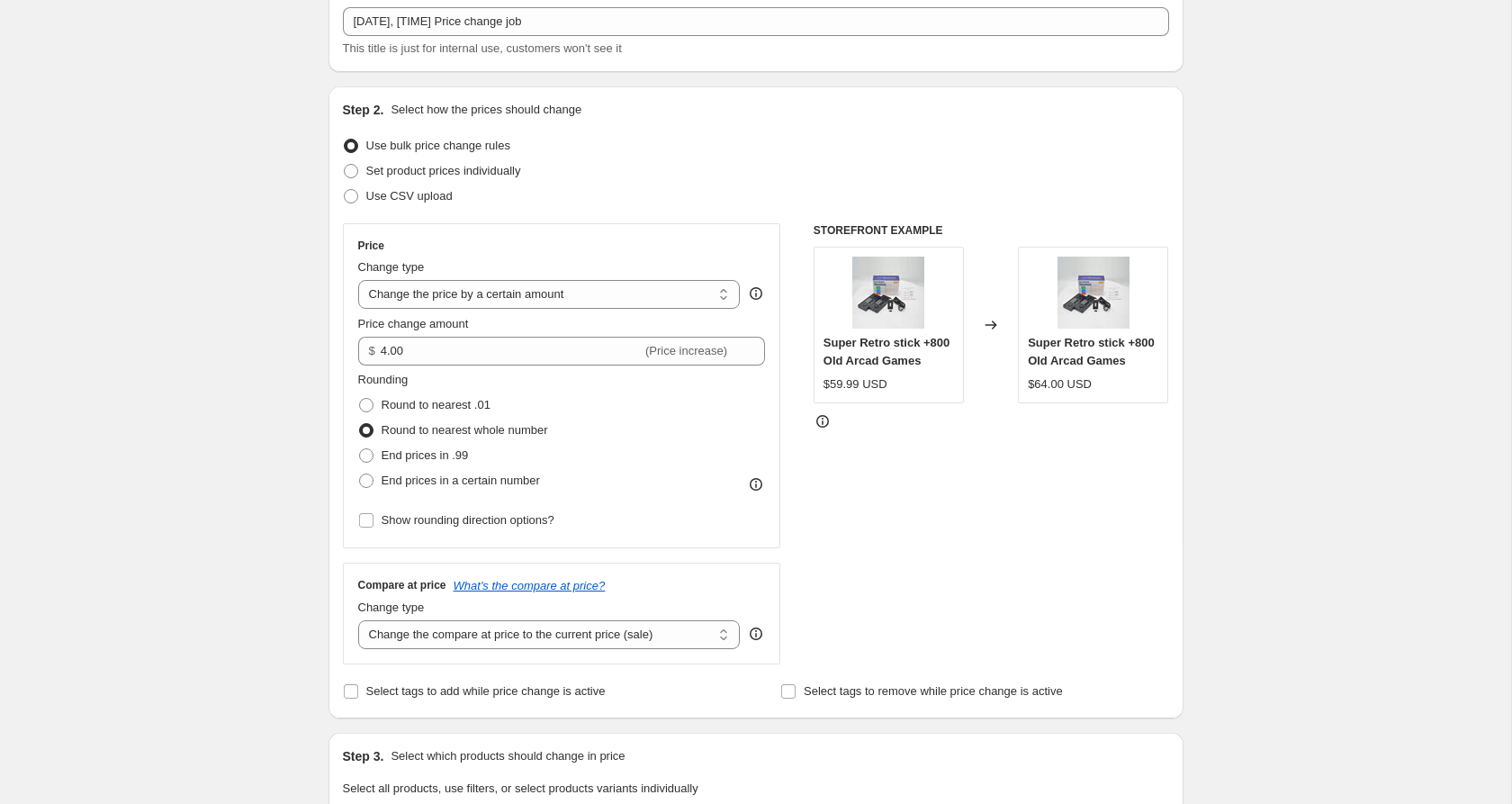 click on "Price change amount" at bounding box center (562, 324) 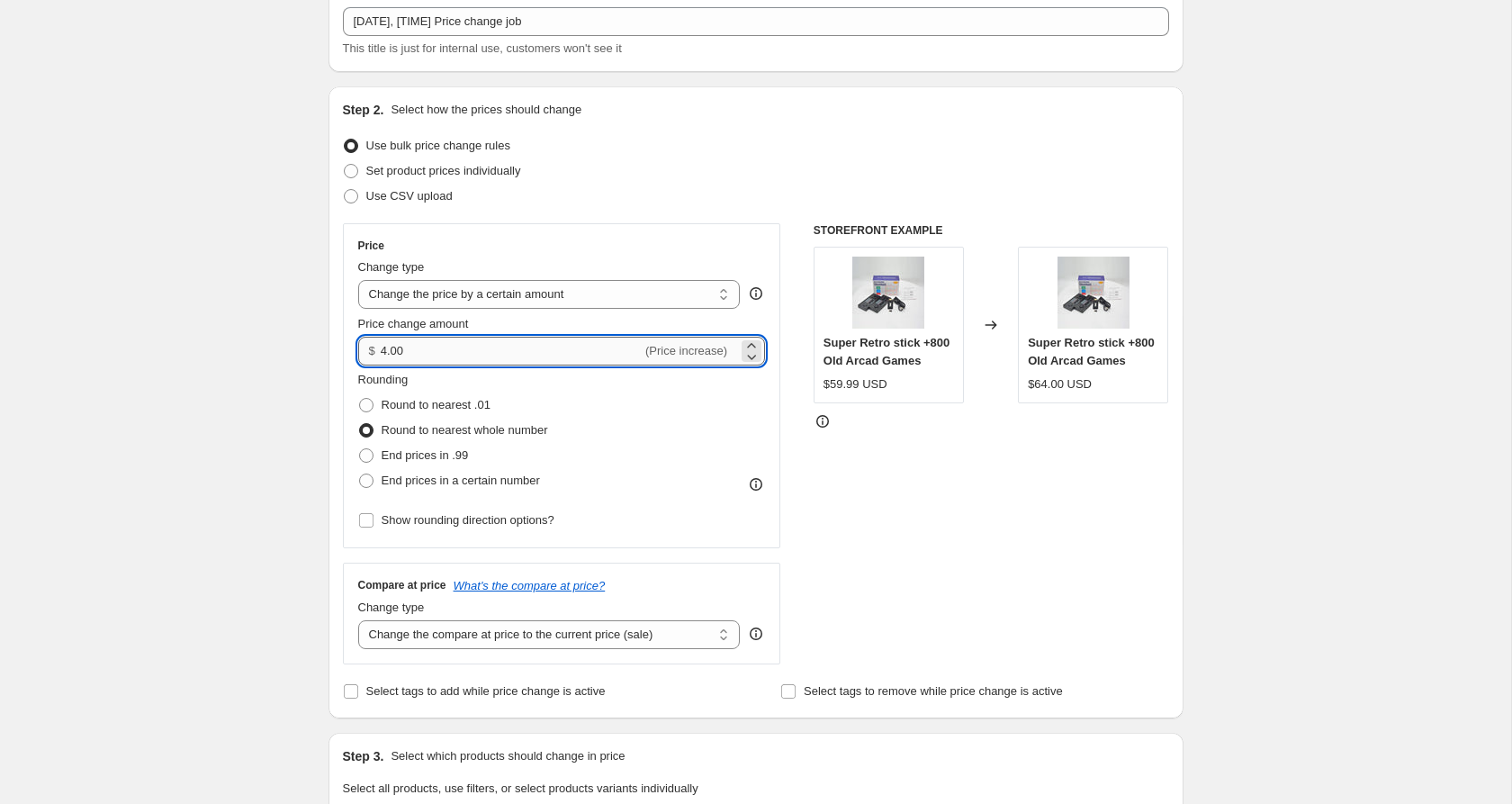 click on "4.00" at bounding box center (511, 351) 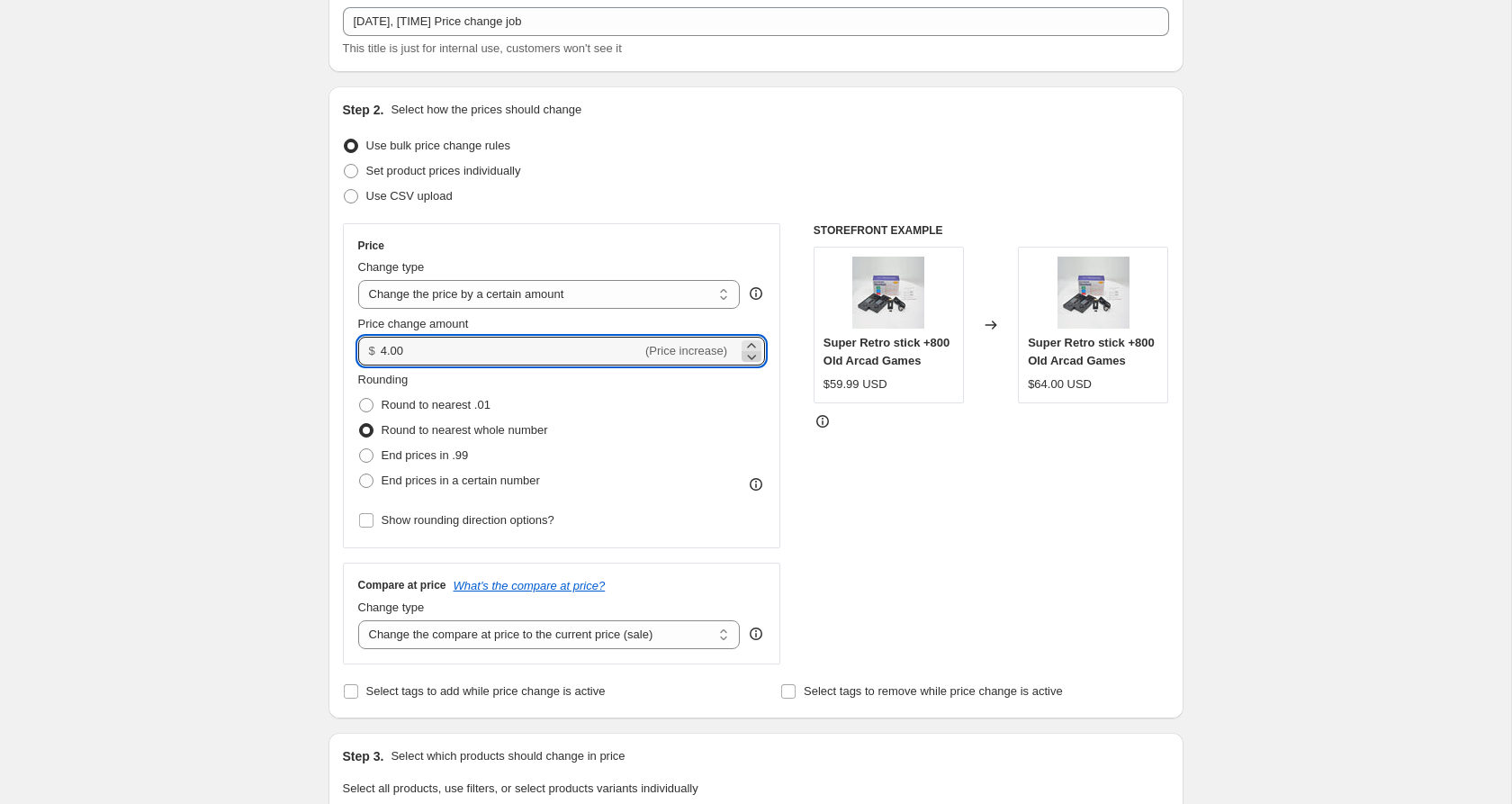 click 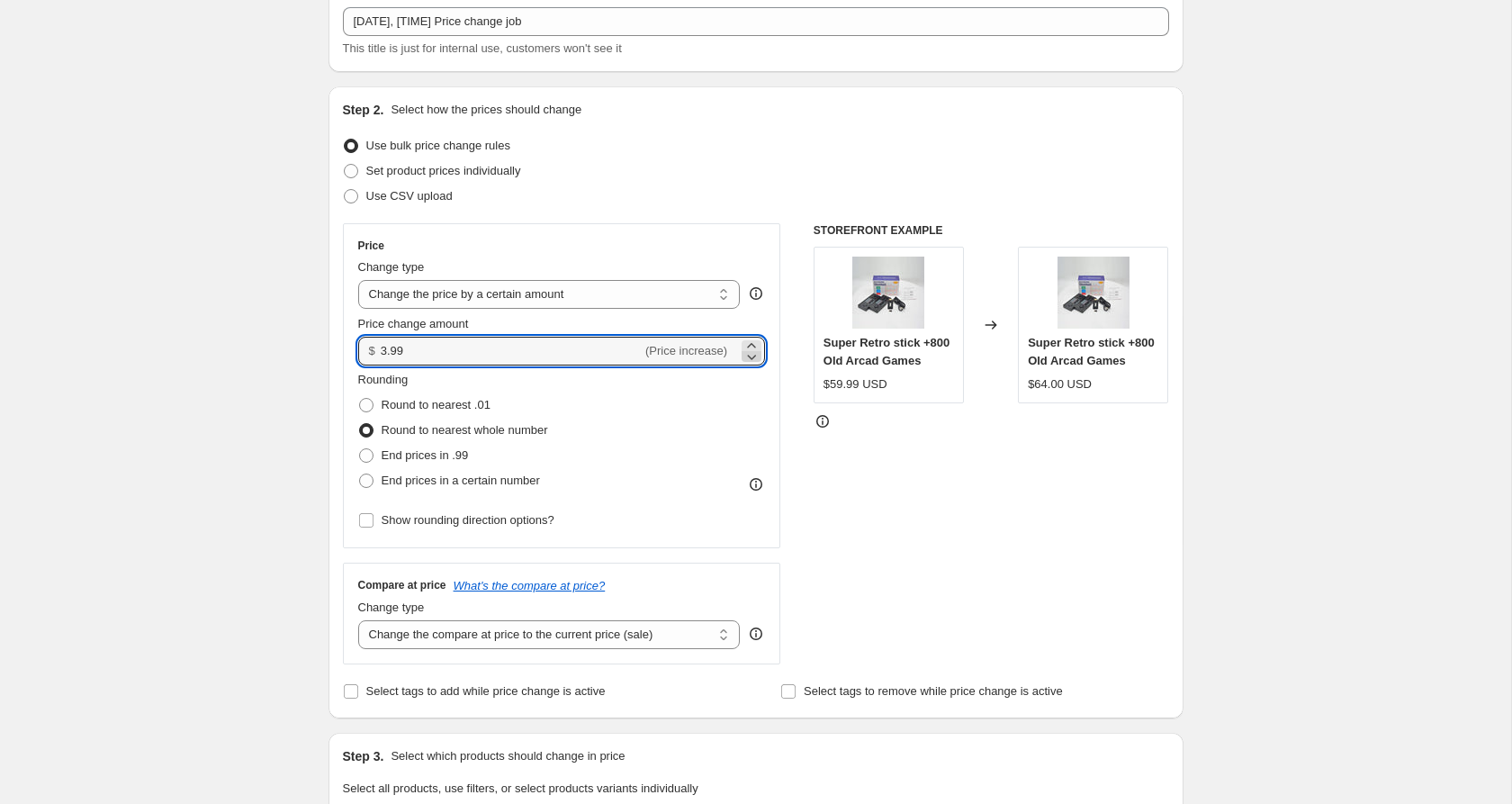 click 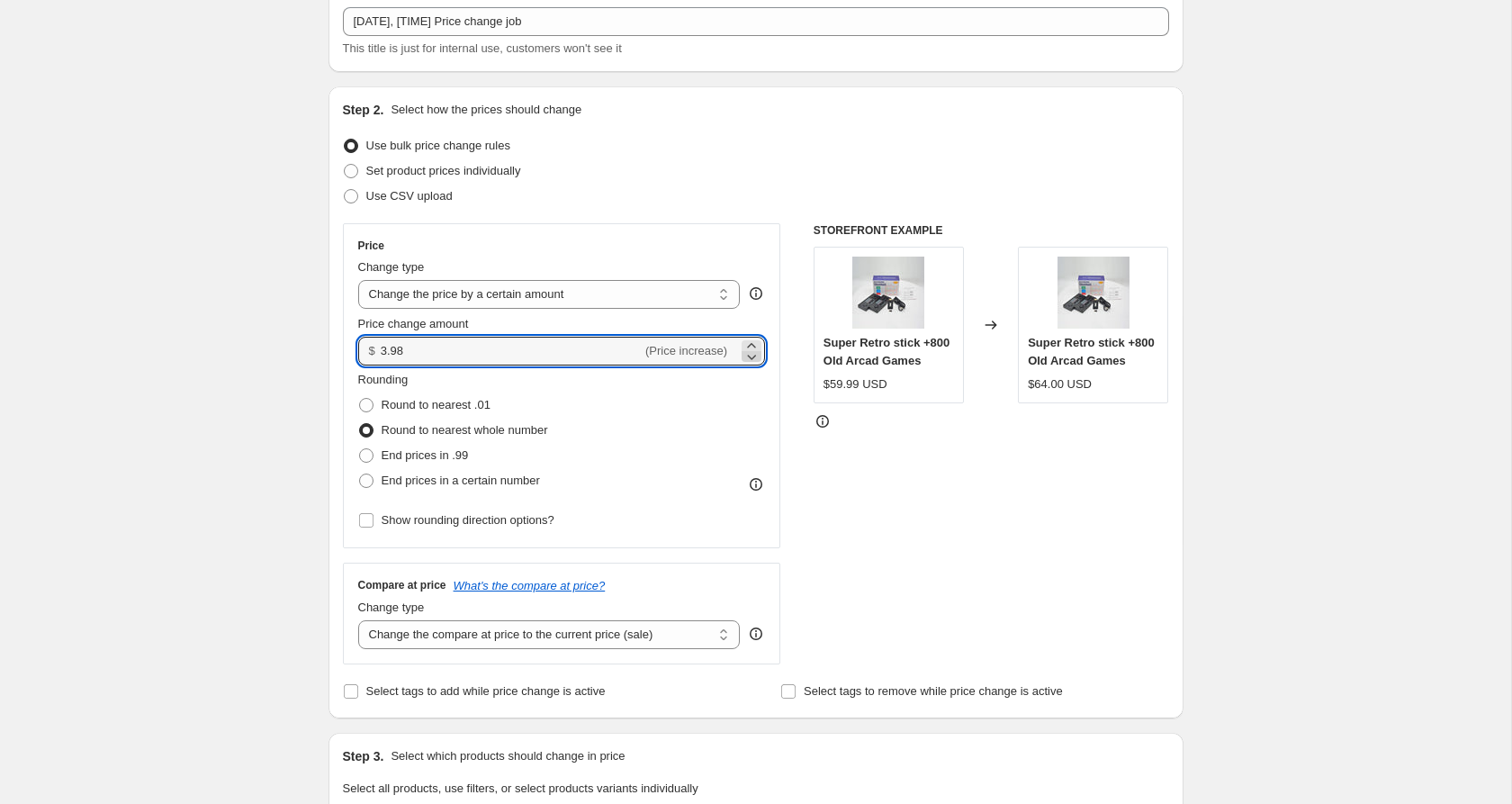 click 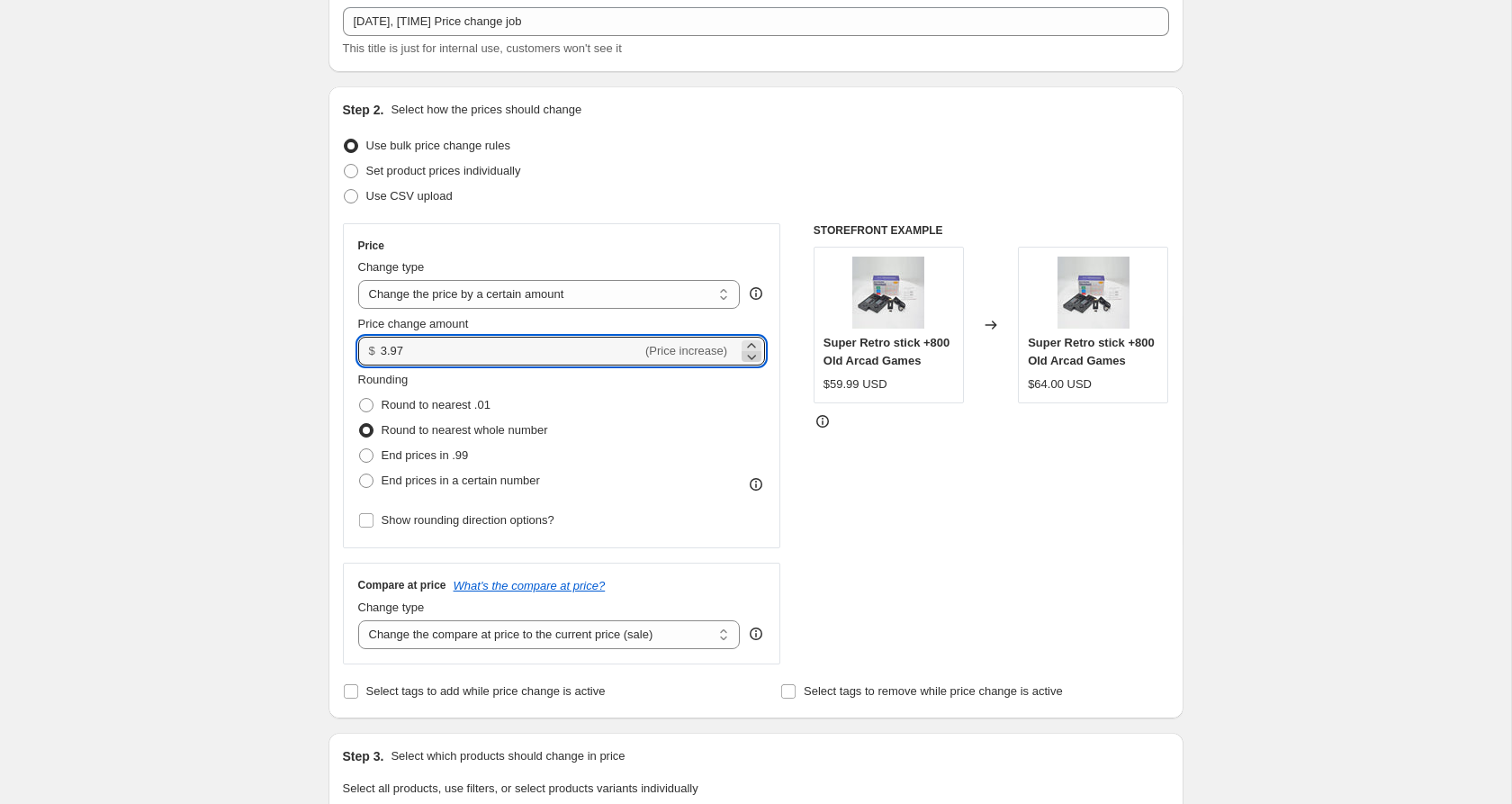 click 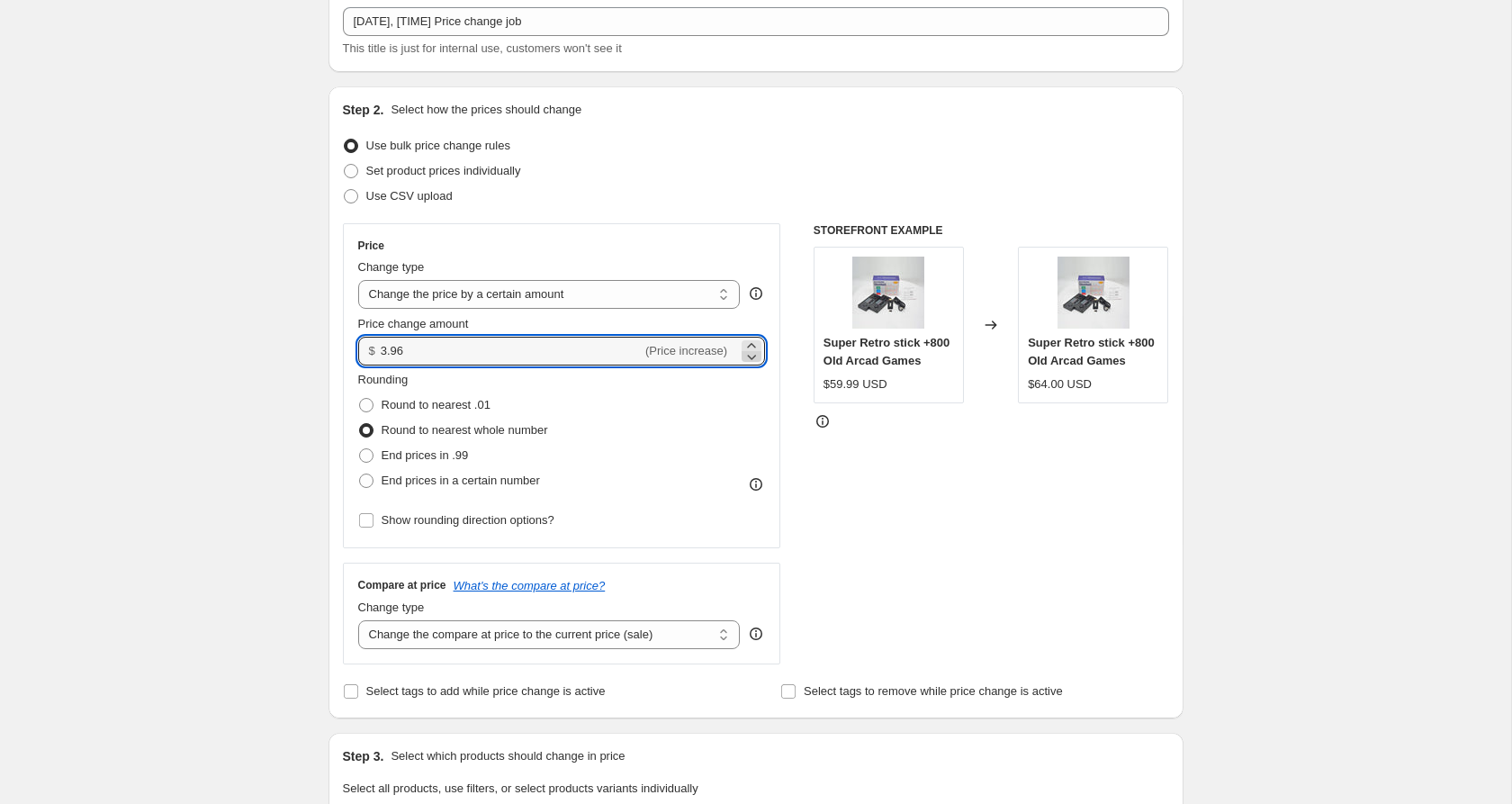 click 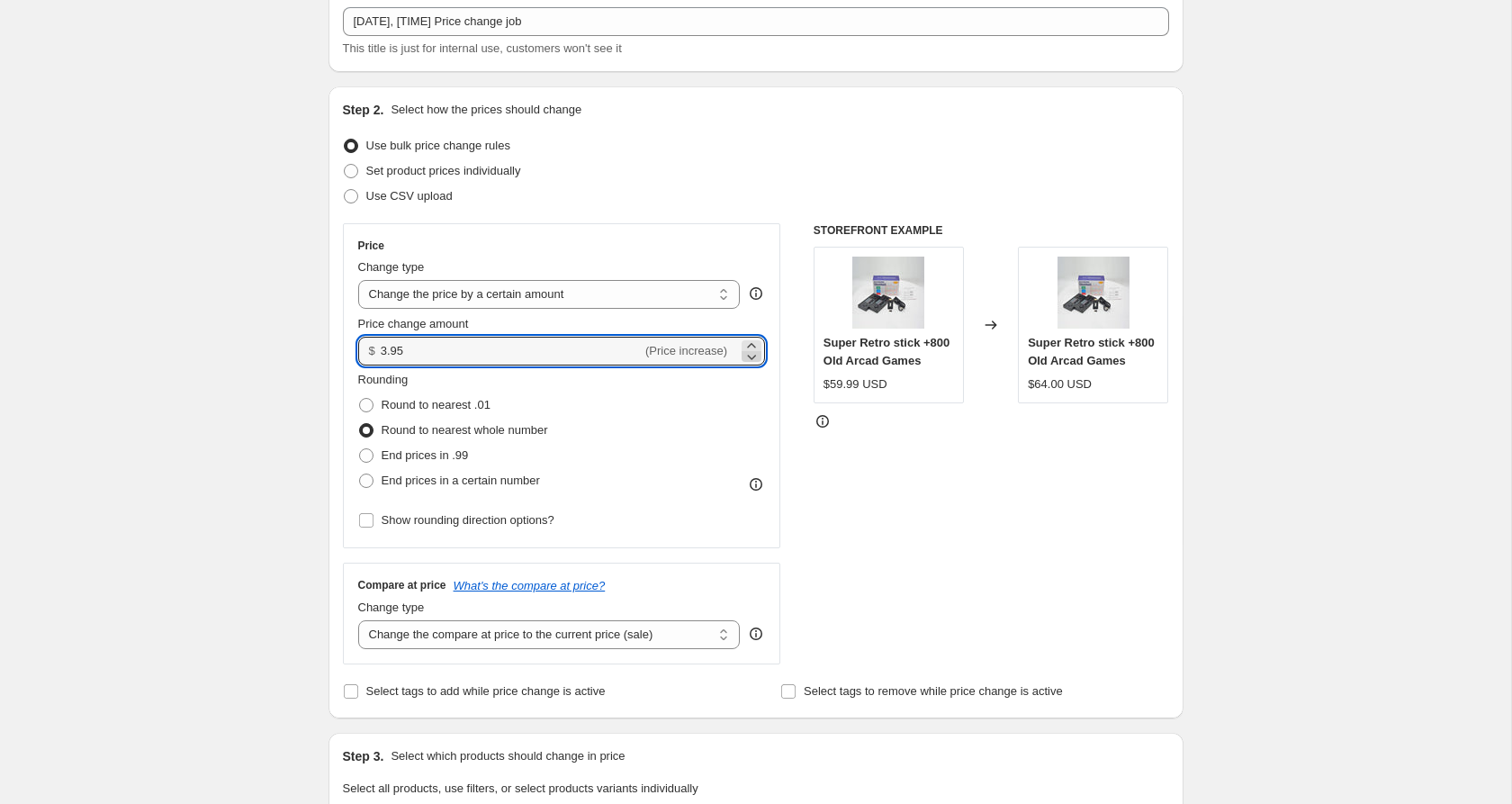 click 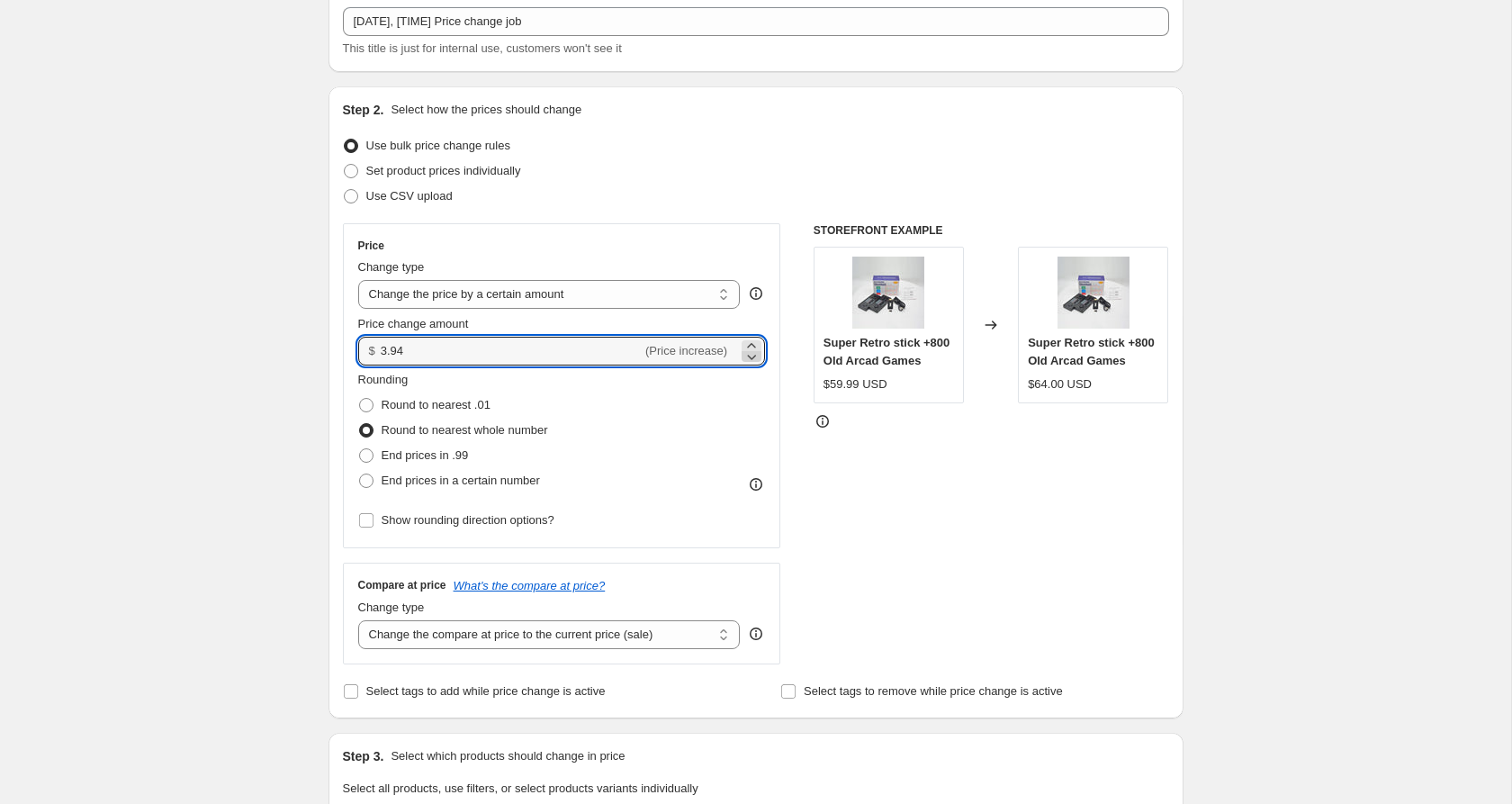 click 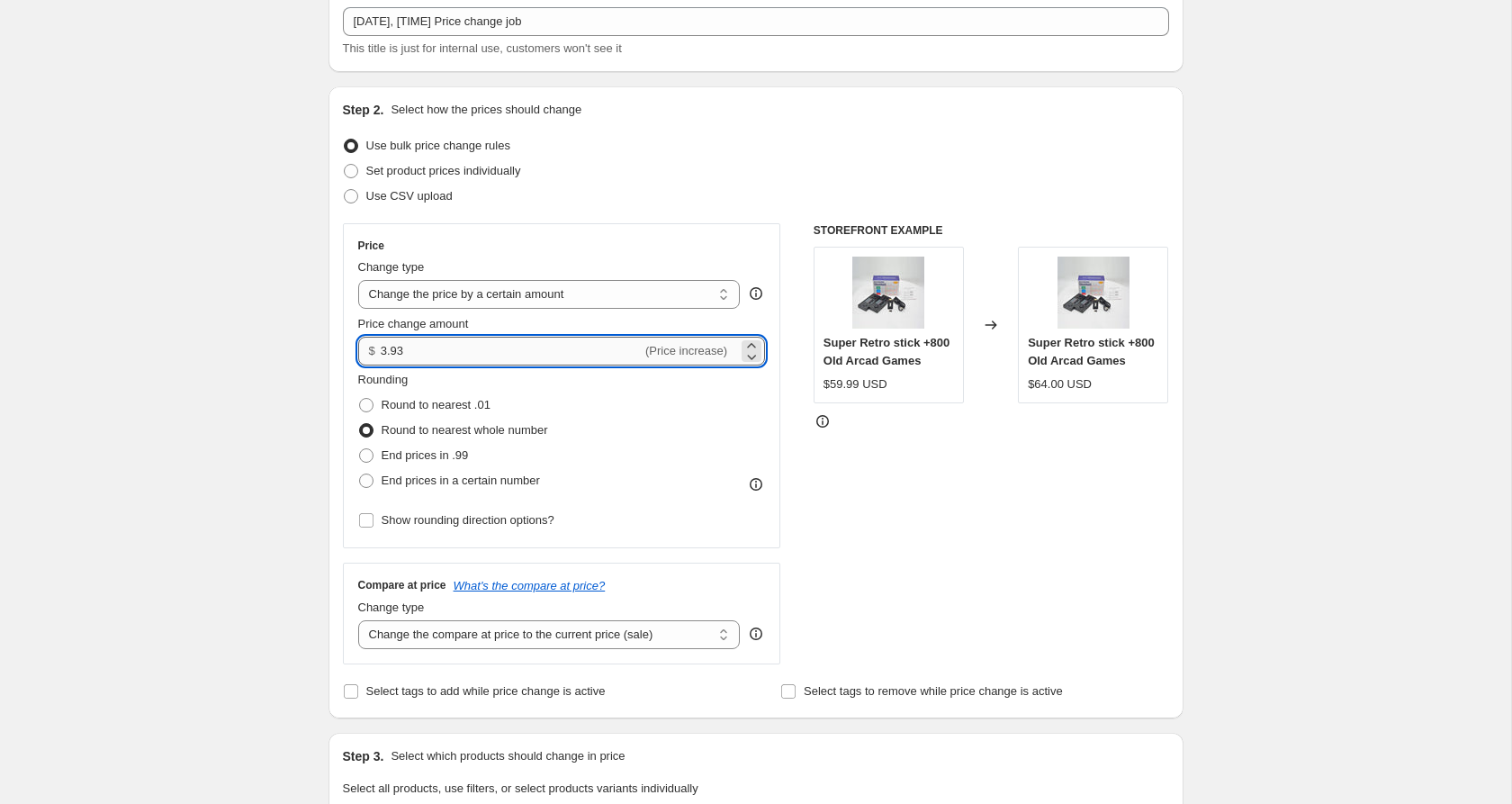 click on "3.93" at bounding box center [511, 351] 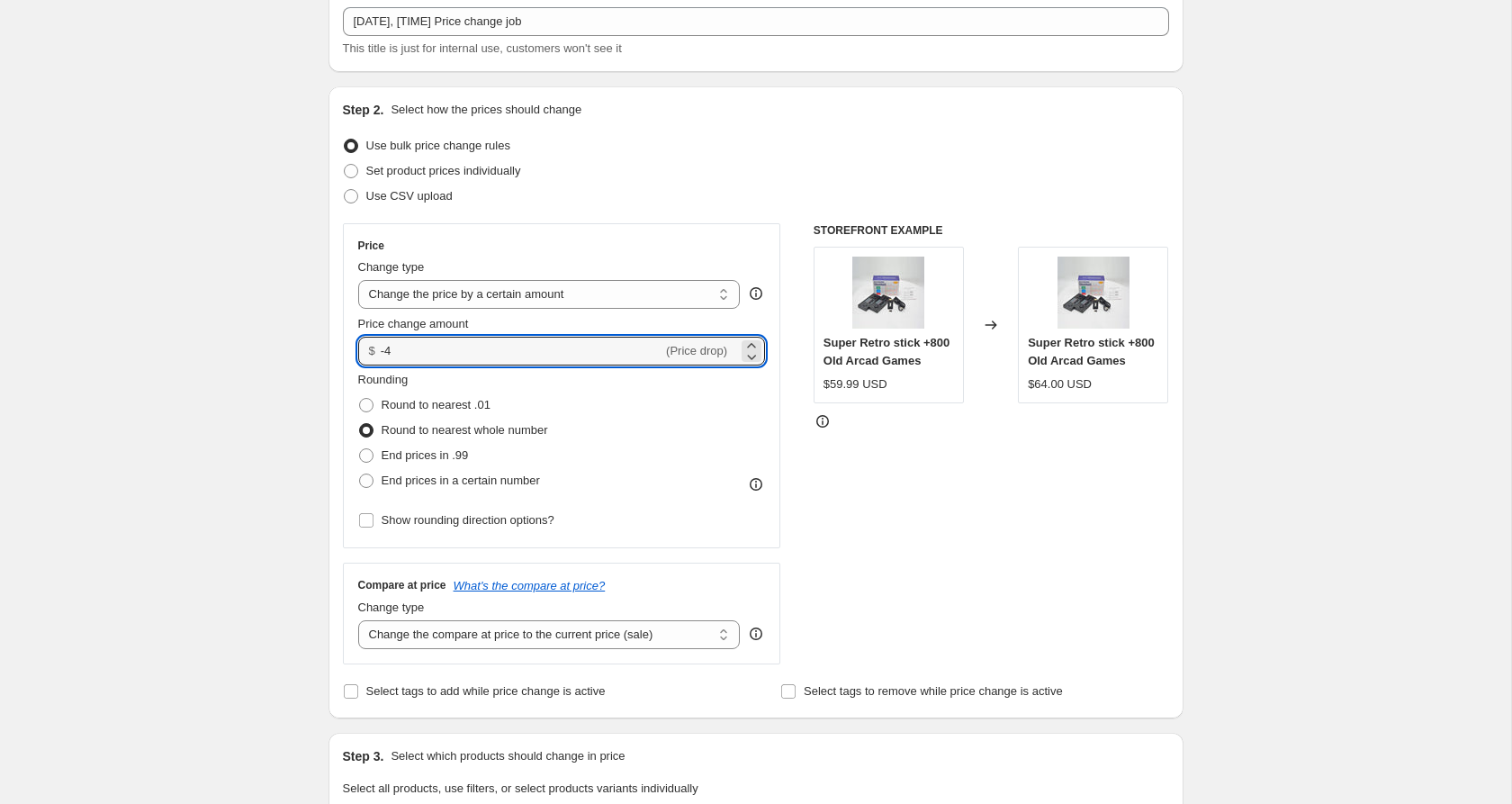 type on "-4.00" 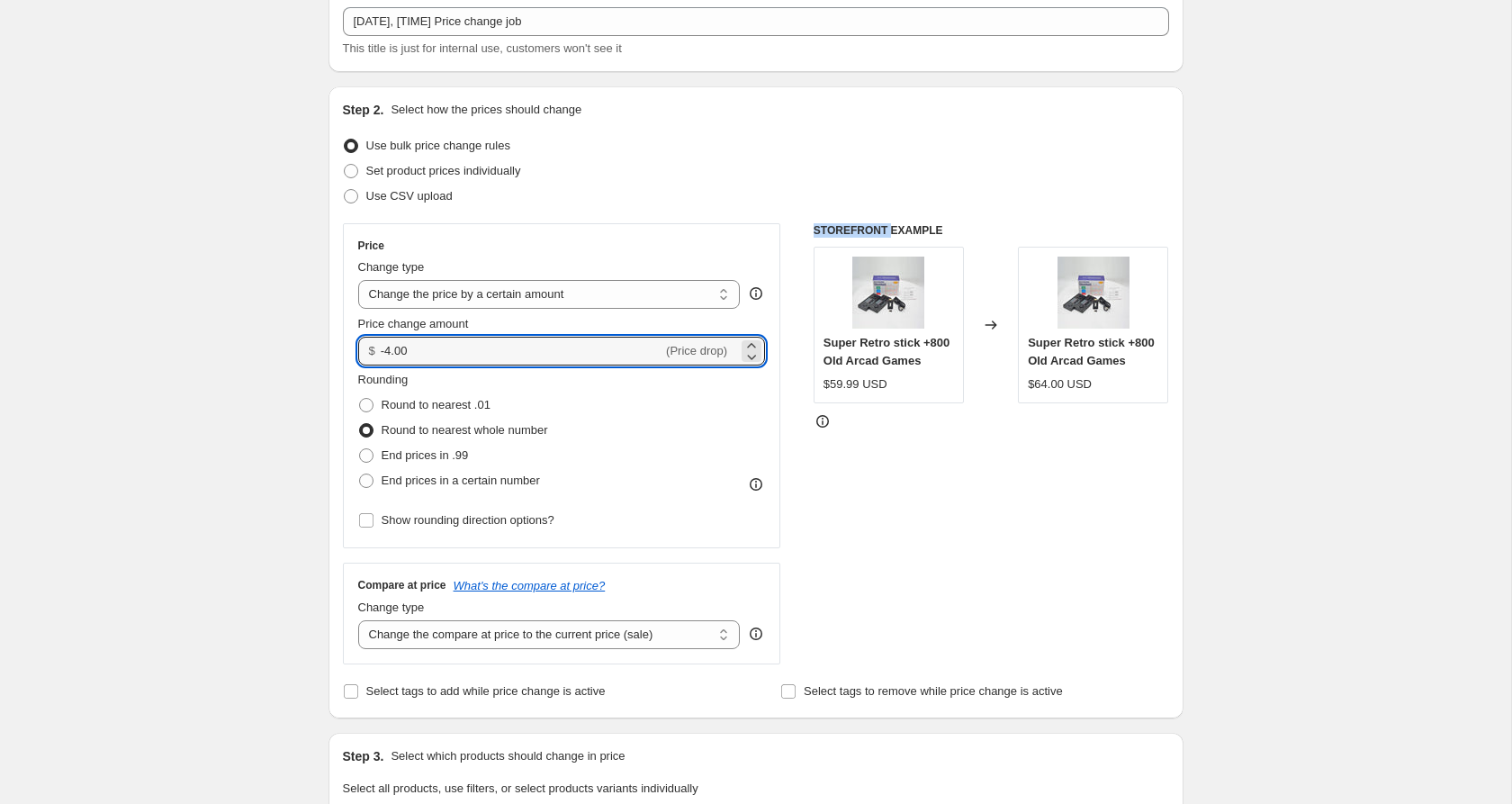 click on "STOREFRONT EXAMPLE" at bounding box center (991, 230) 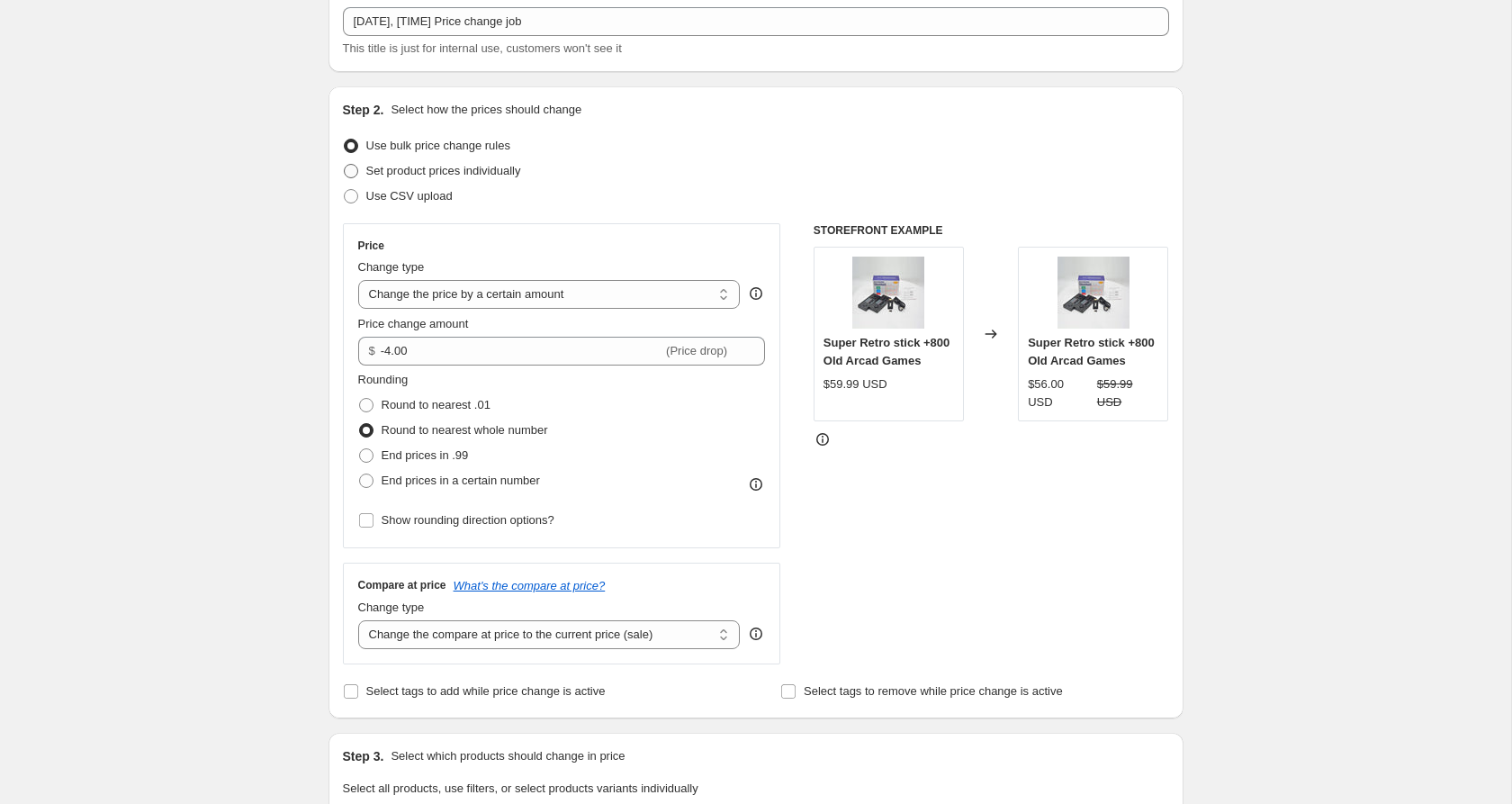 click on "Set product prices individually" at bounding box center (444, 170) 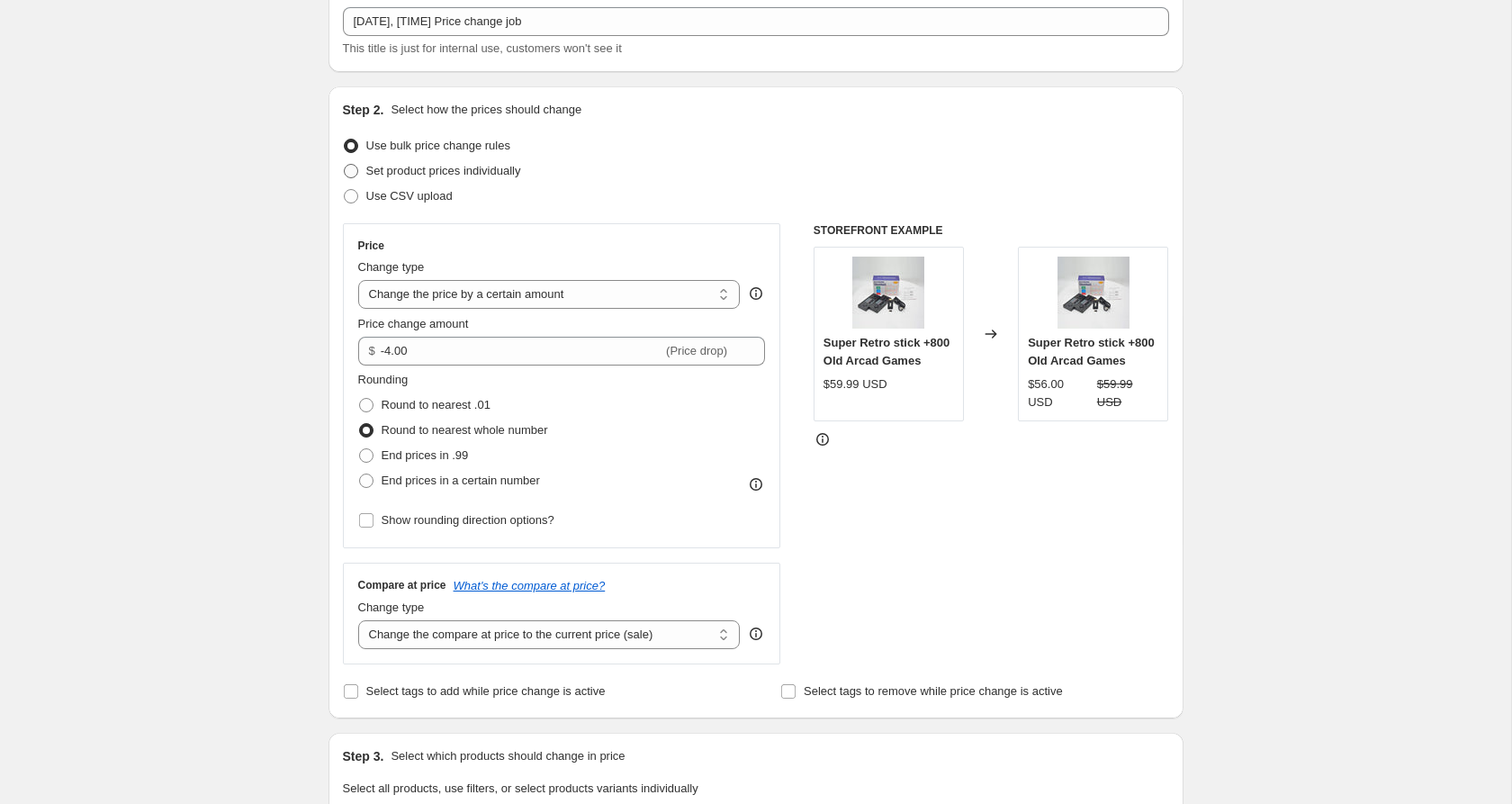 radio on "true" 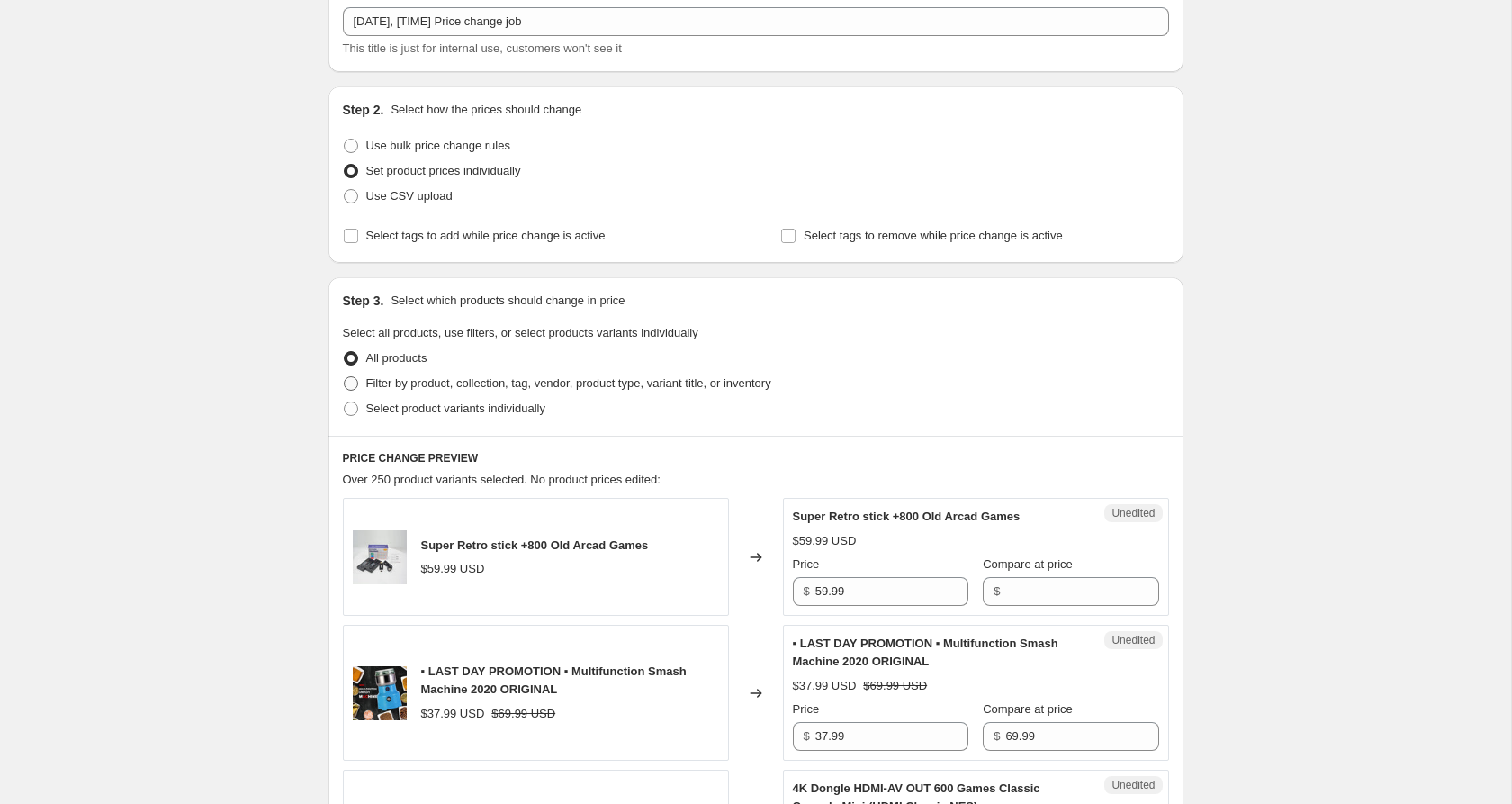 click on "Filter by product, collection, tag, vendor, product type, variant title, or inventory" at bounding box center (569, 383) 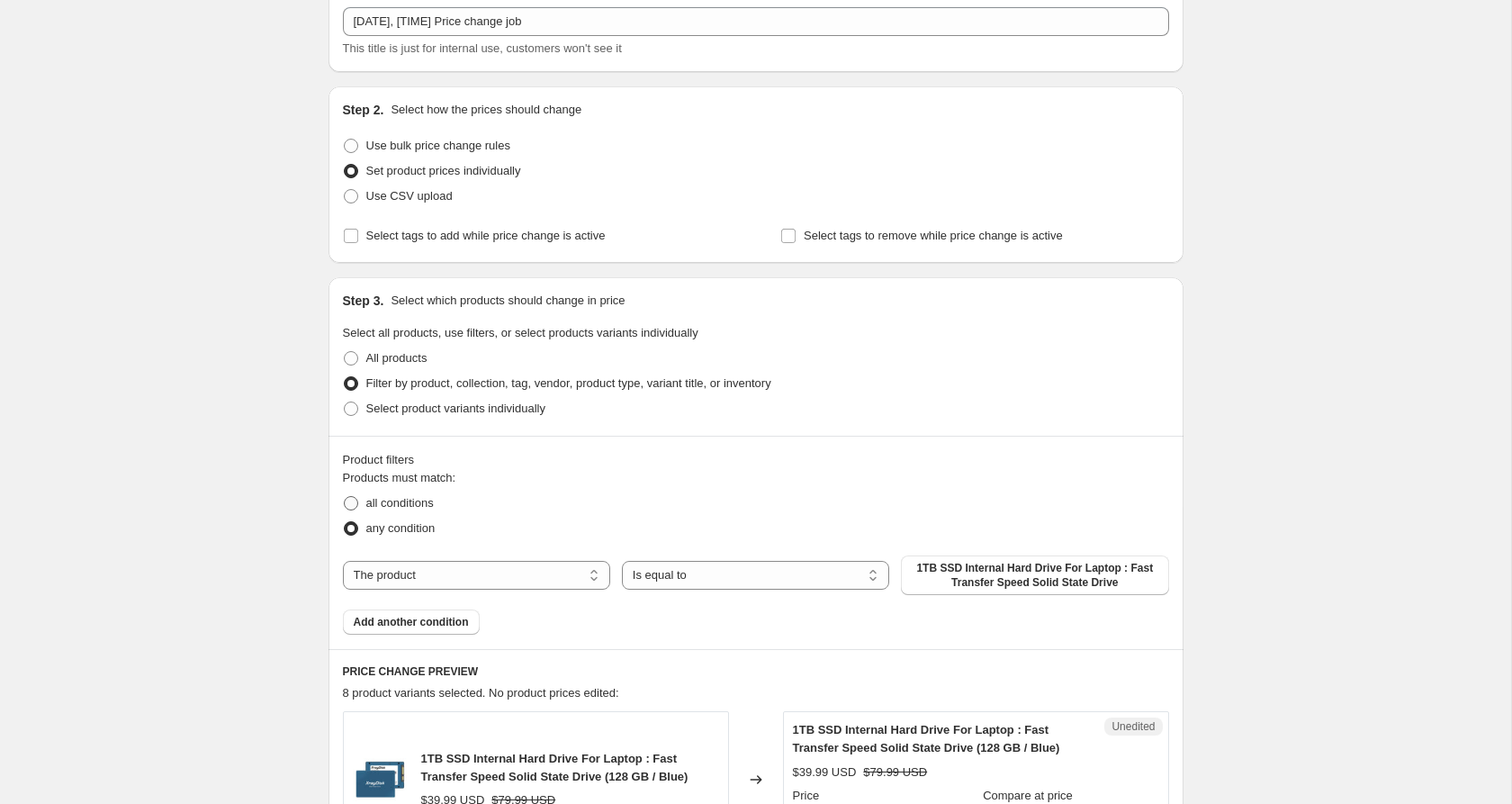 click on "all conditions" at bounding box center [400, 502] 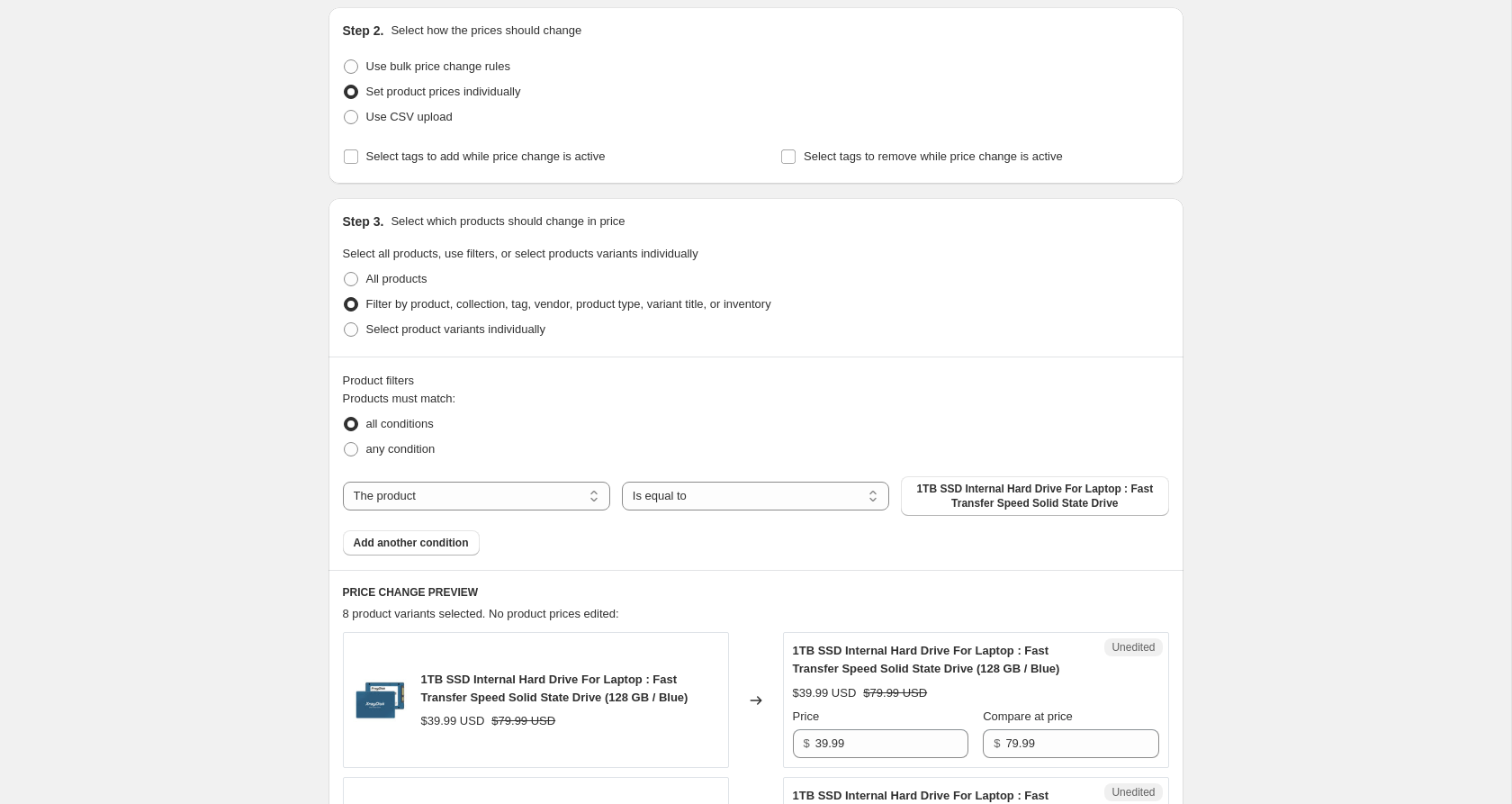 scroll, scrollTop: 230, scrollLeft: 0, axis: vertical 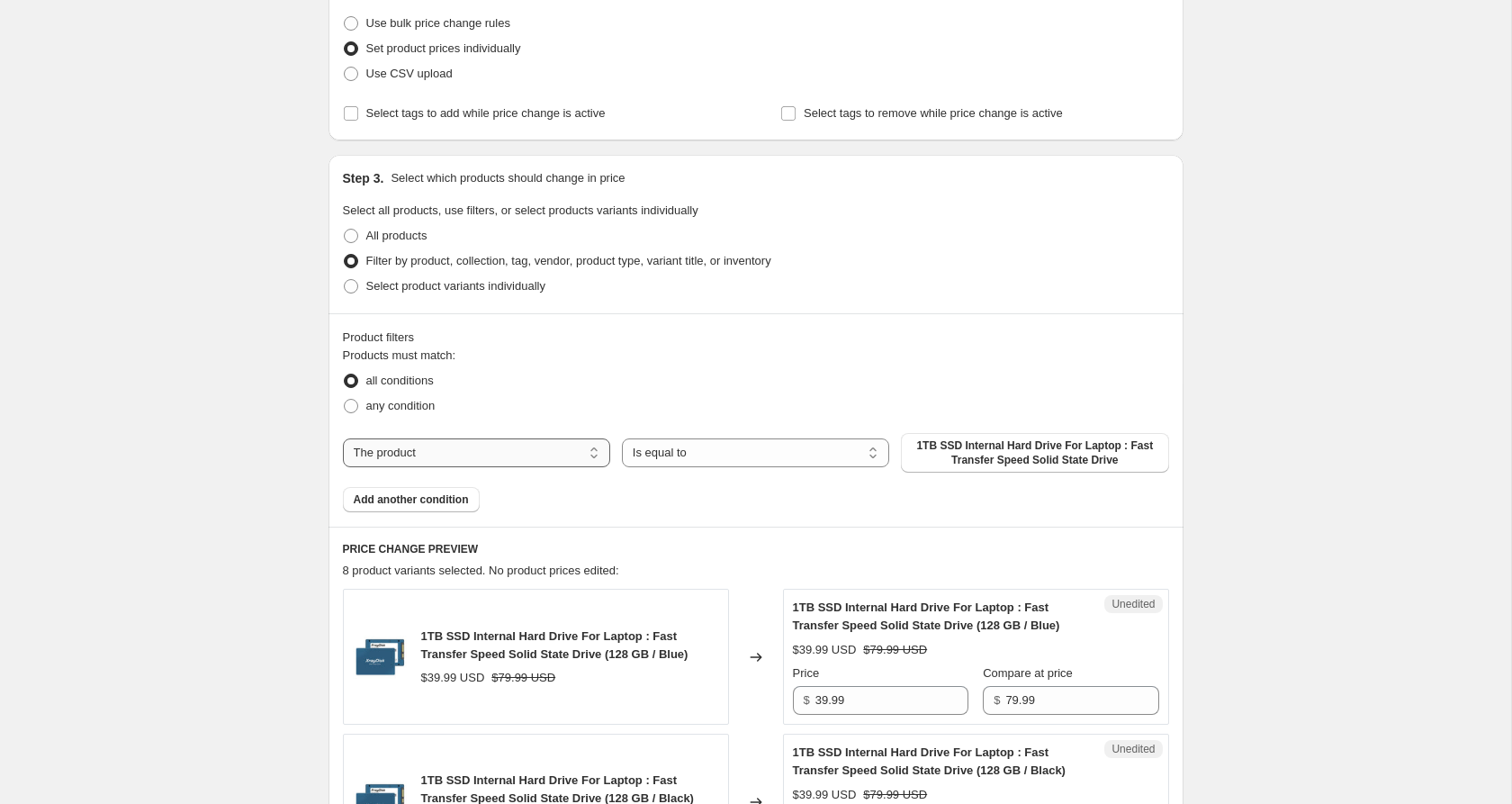click on "The product The product's collection The product's tag The product's vendor The product's type The product's status The variant's title Inventory quantity" at bounding box center (476, 453) 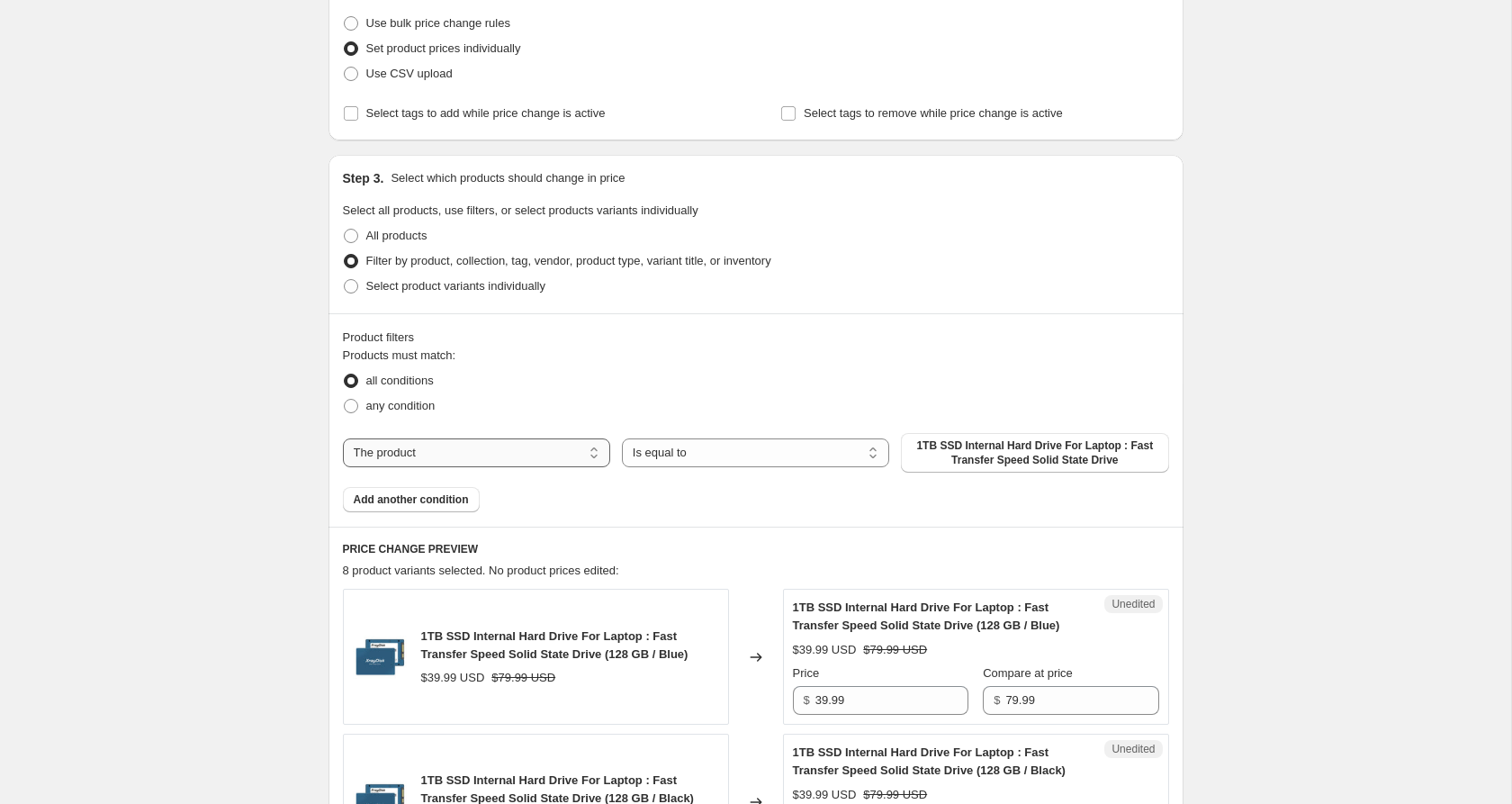 select on "collection" 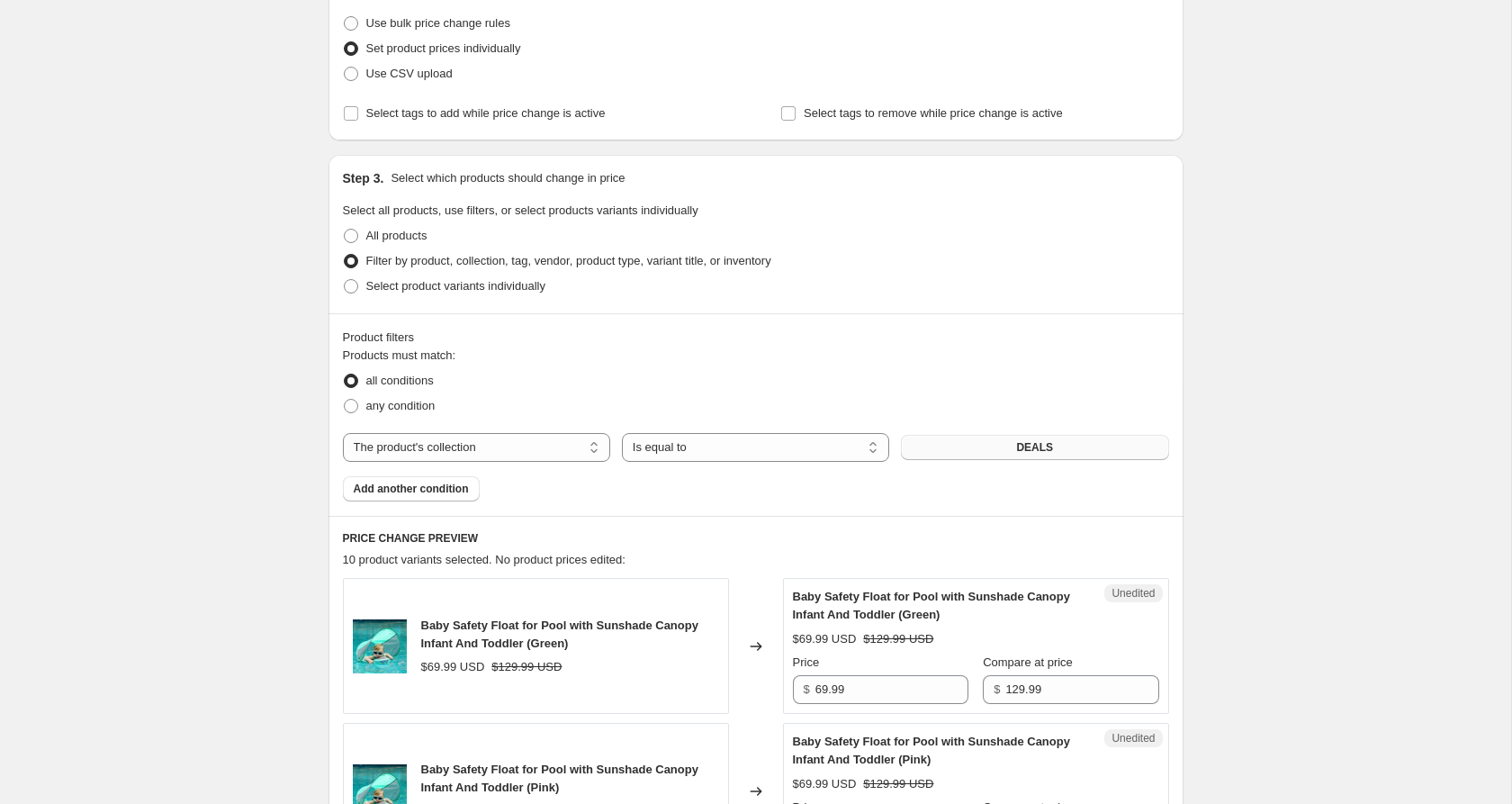 click on "DEALS" at bounding box center [1034, 447] 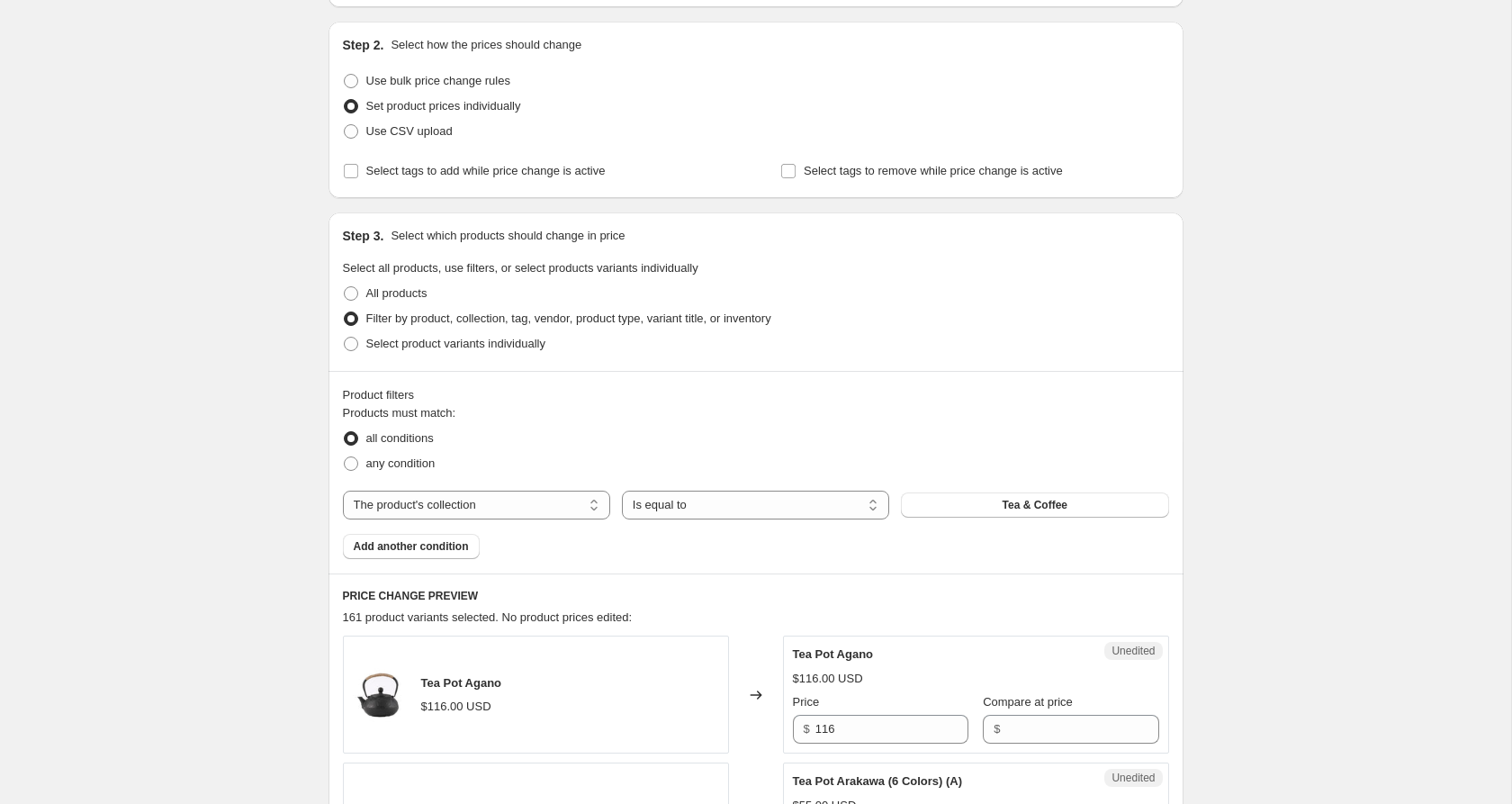 scroll, scrollTop: 176, scrollLeft: 0, axis: vertical 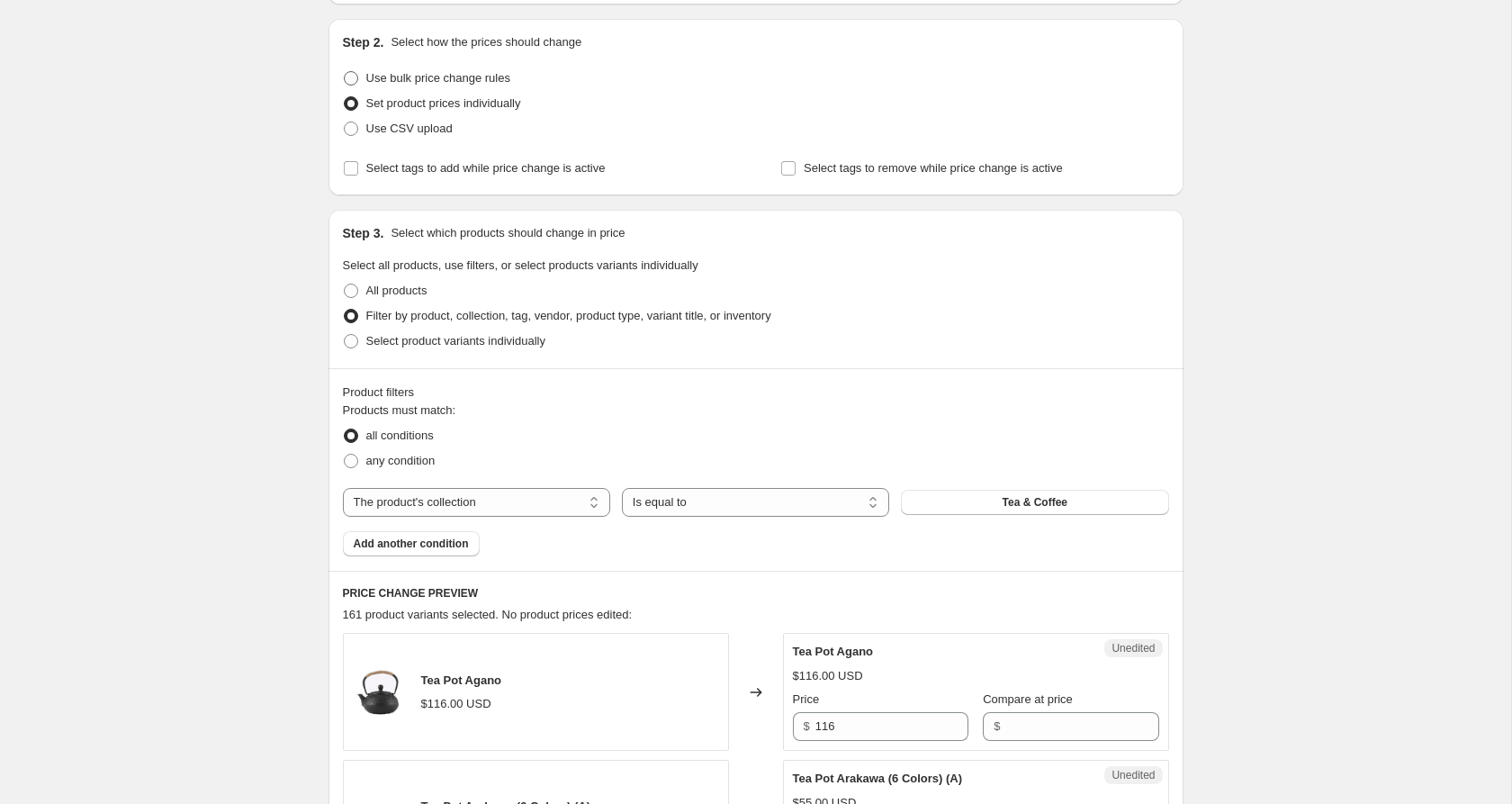 click at bounding box center (351, 78) 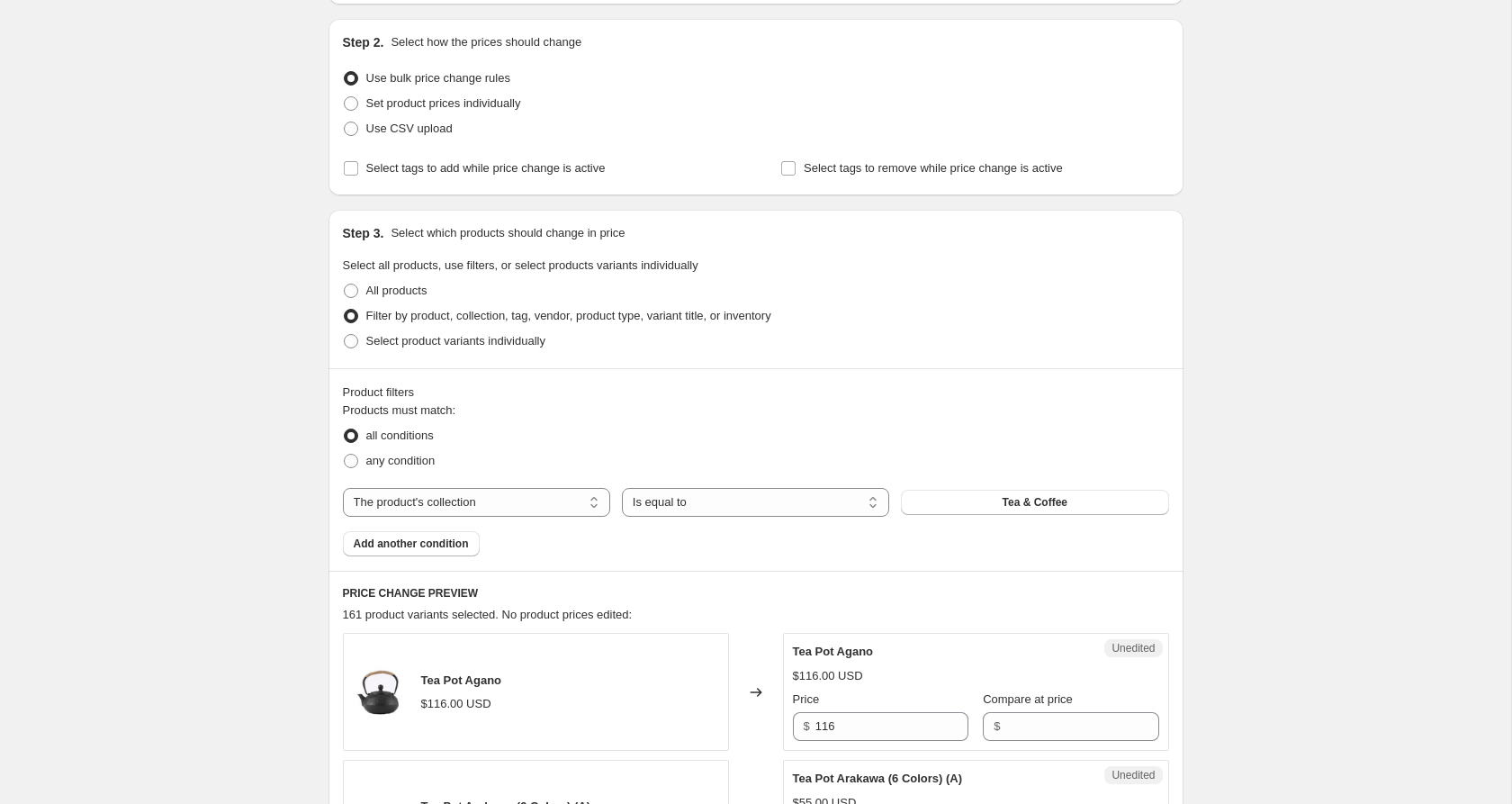 select on "by" 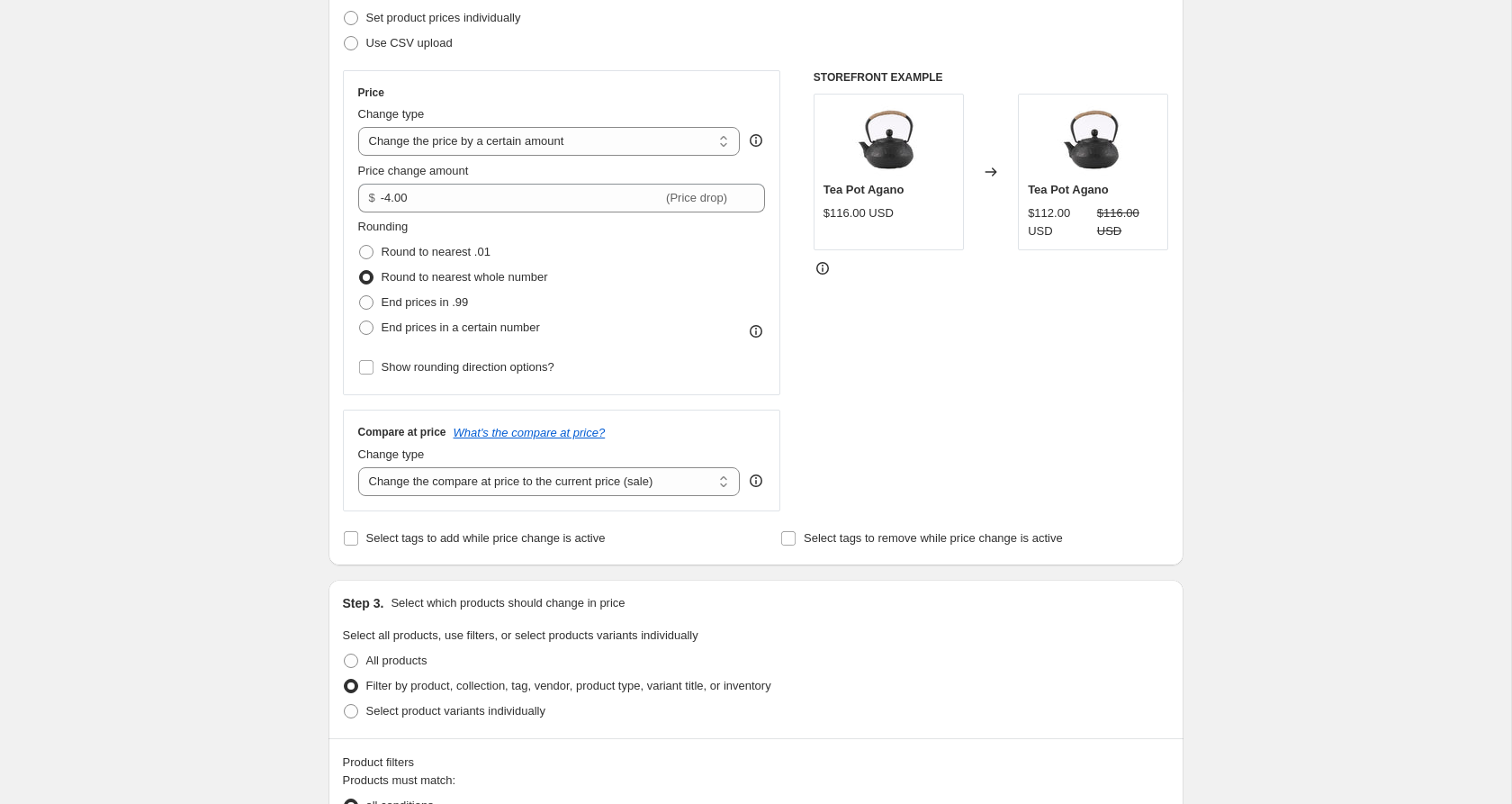 scroll, scrollTop: 263, scrollLeft: 0, axis: vertical 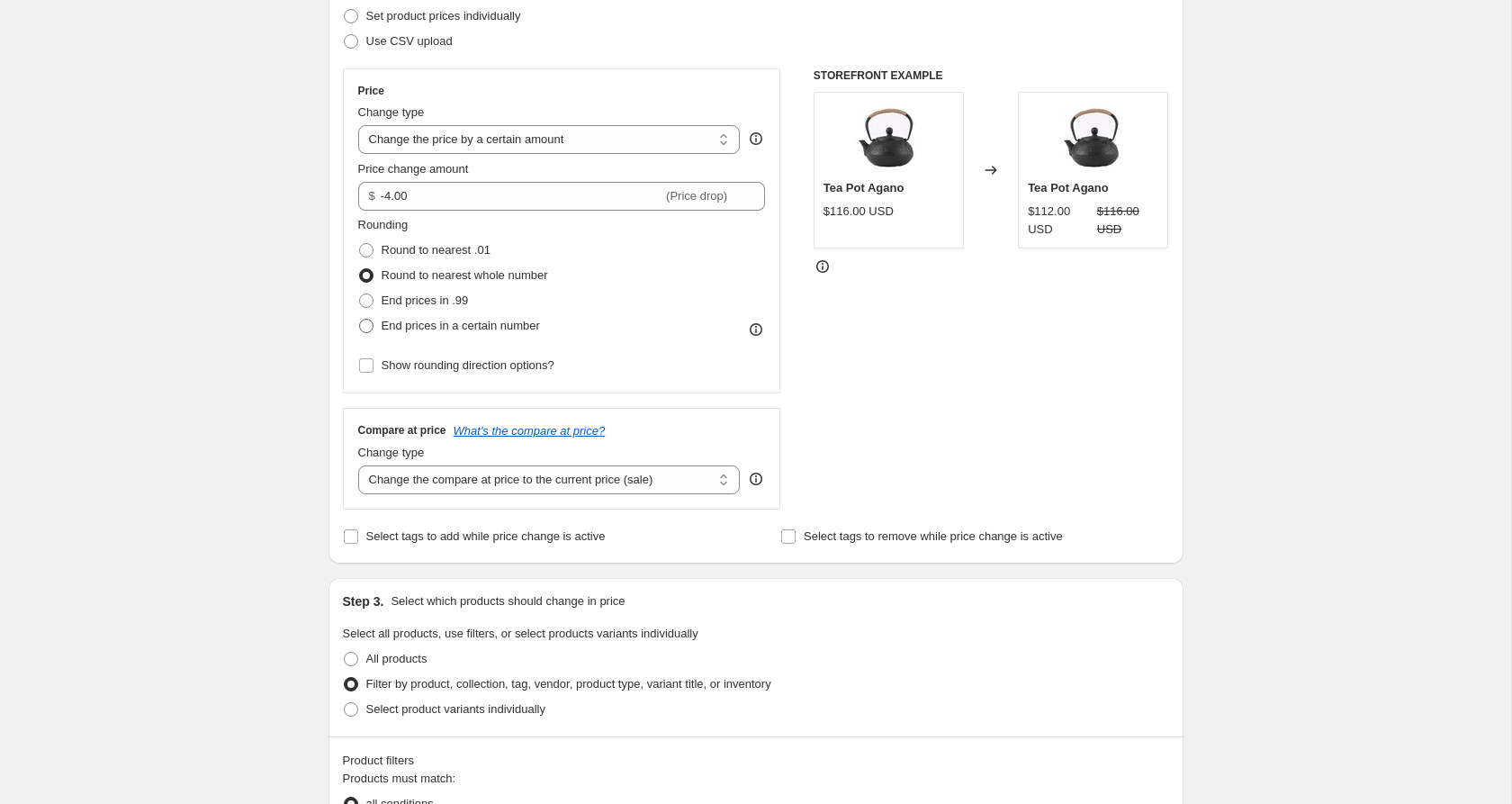 click on "End prices in a certain number" at bounding box center [461, 325] 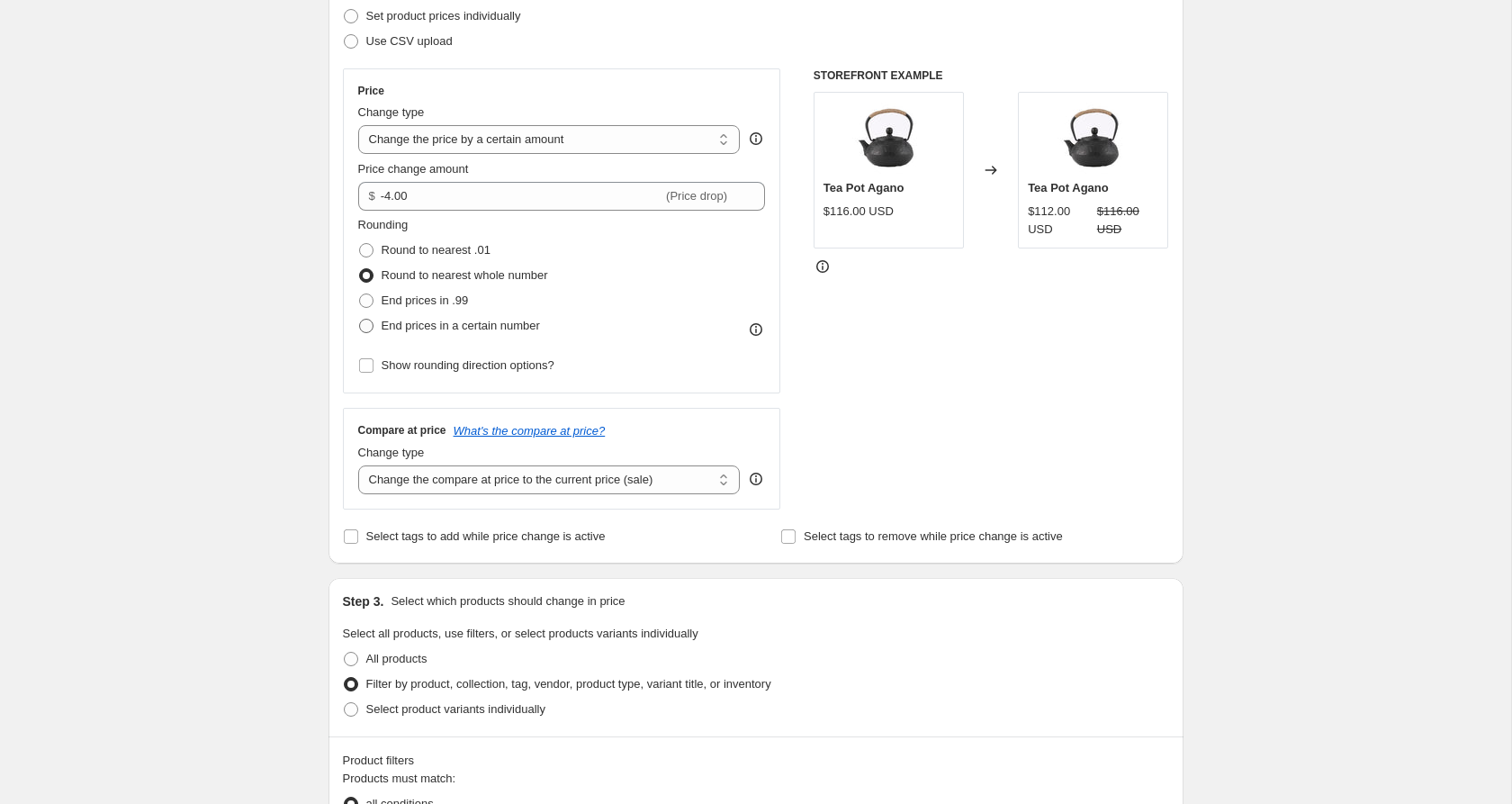 radio on "true" 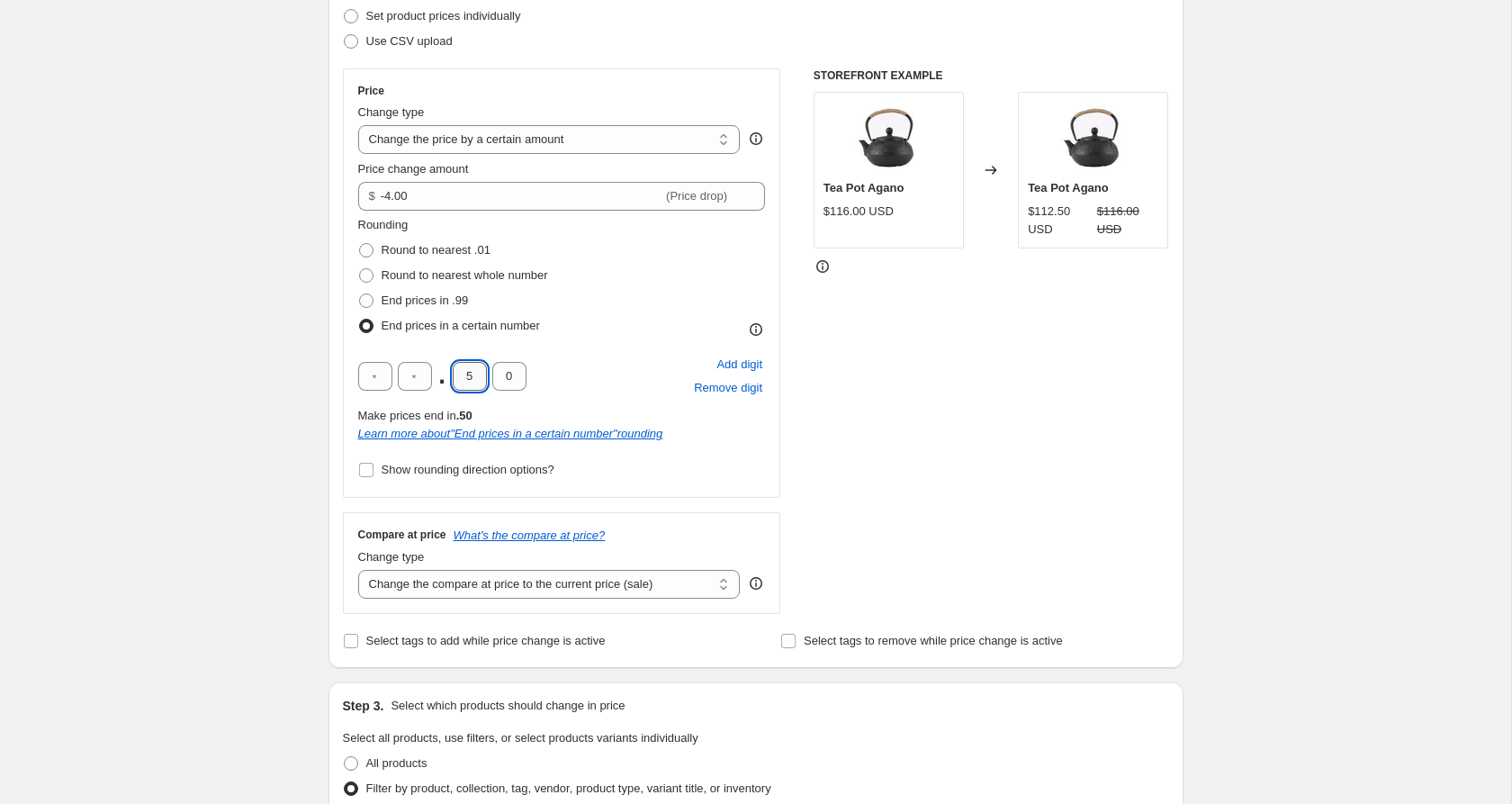 click on "5" at bounding box center [470, 376] 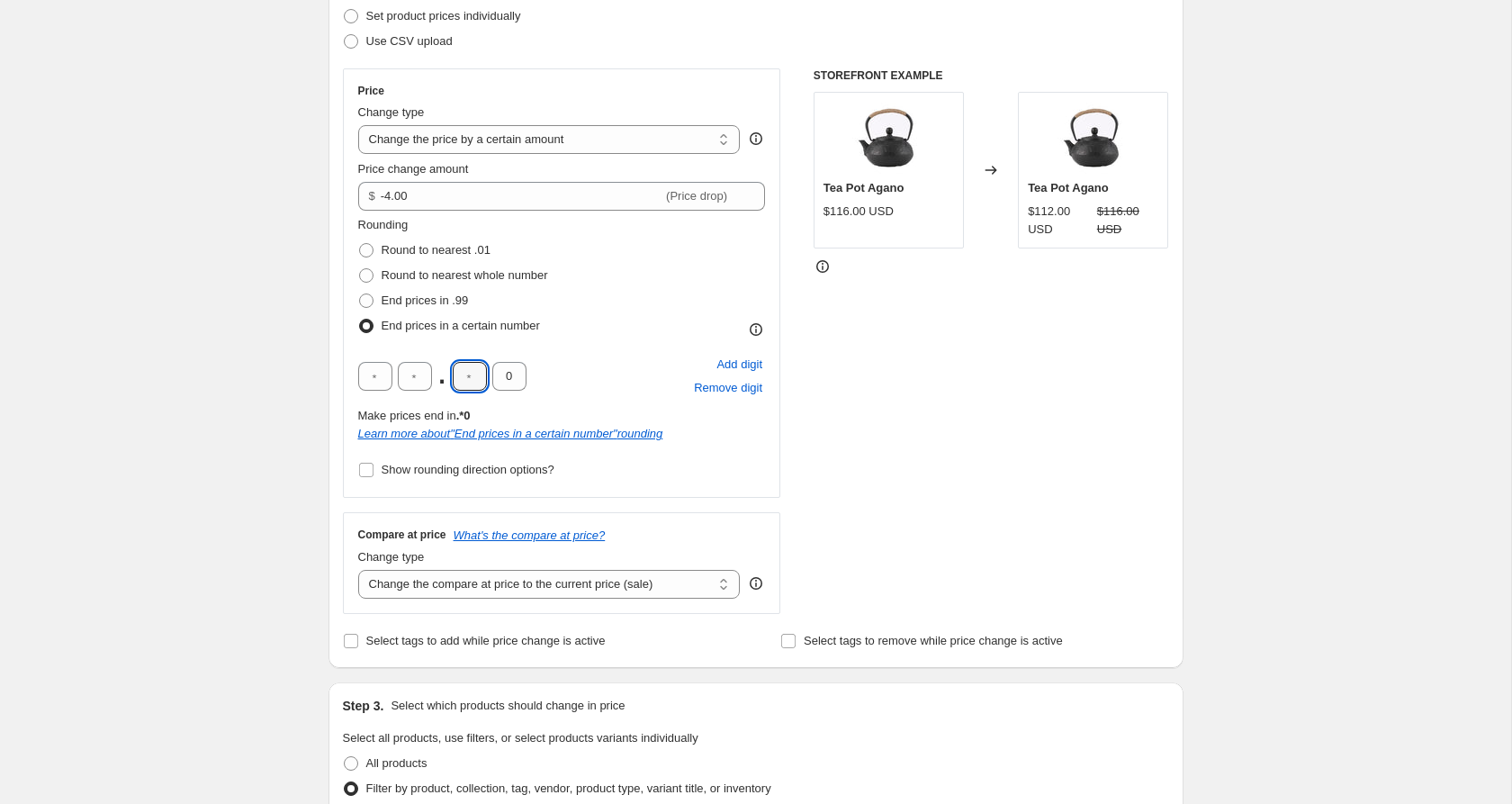 type on "8" 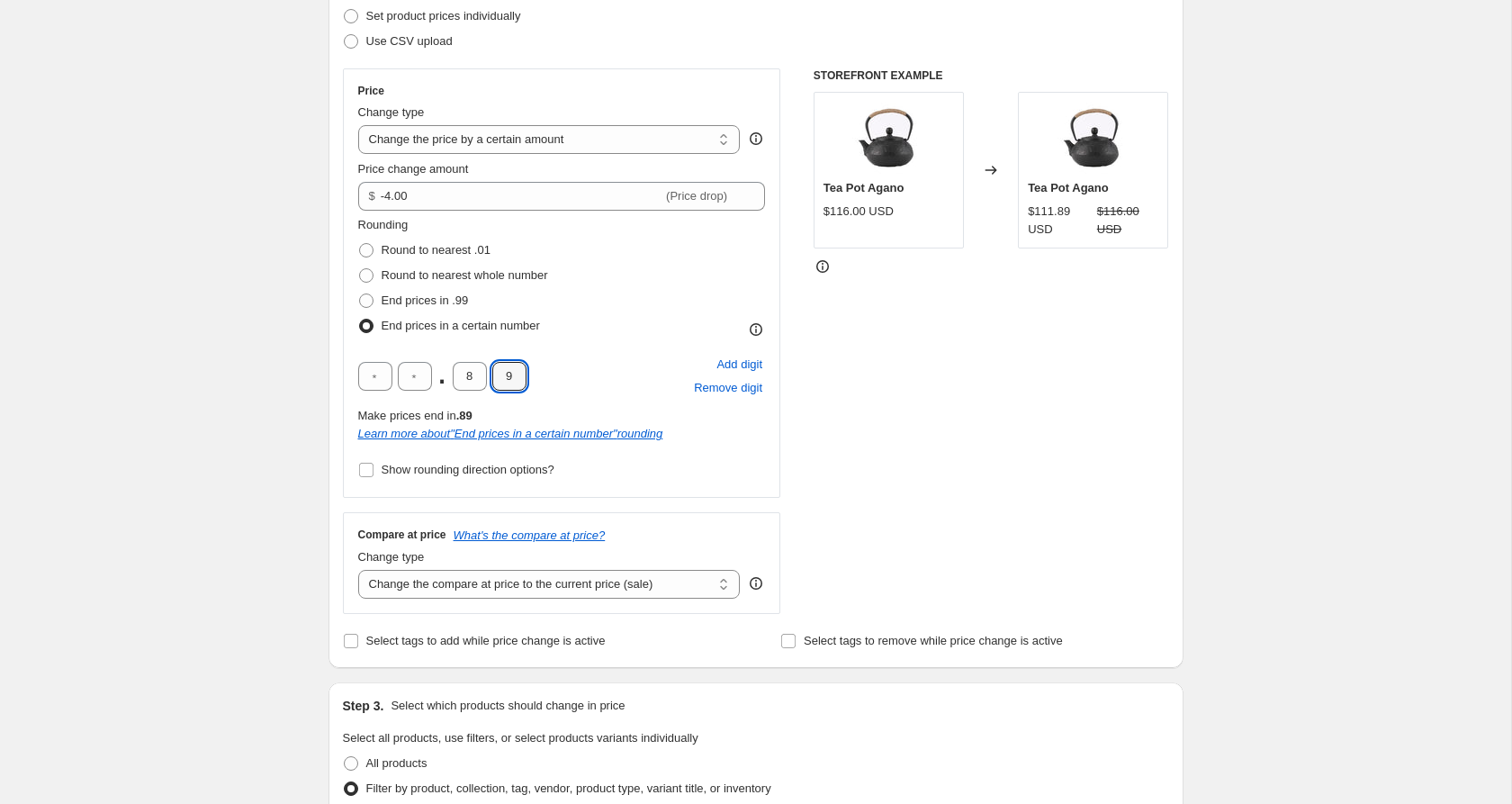 type on "9" 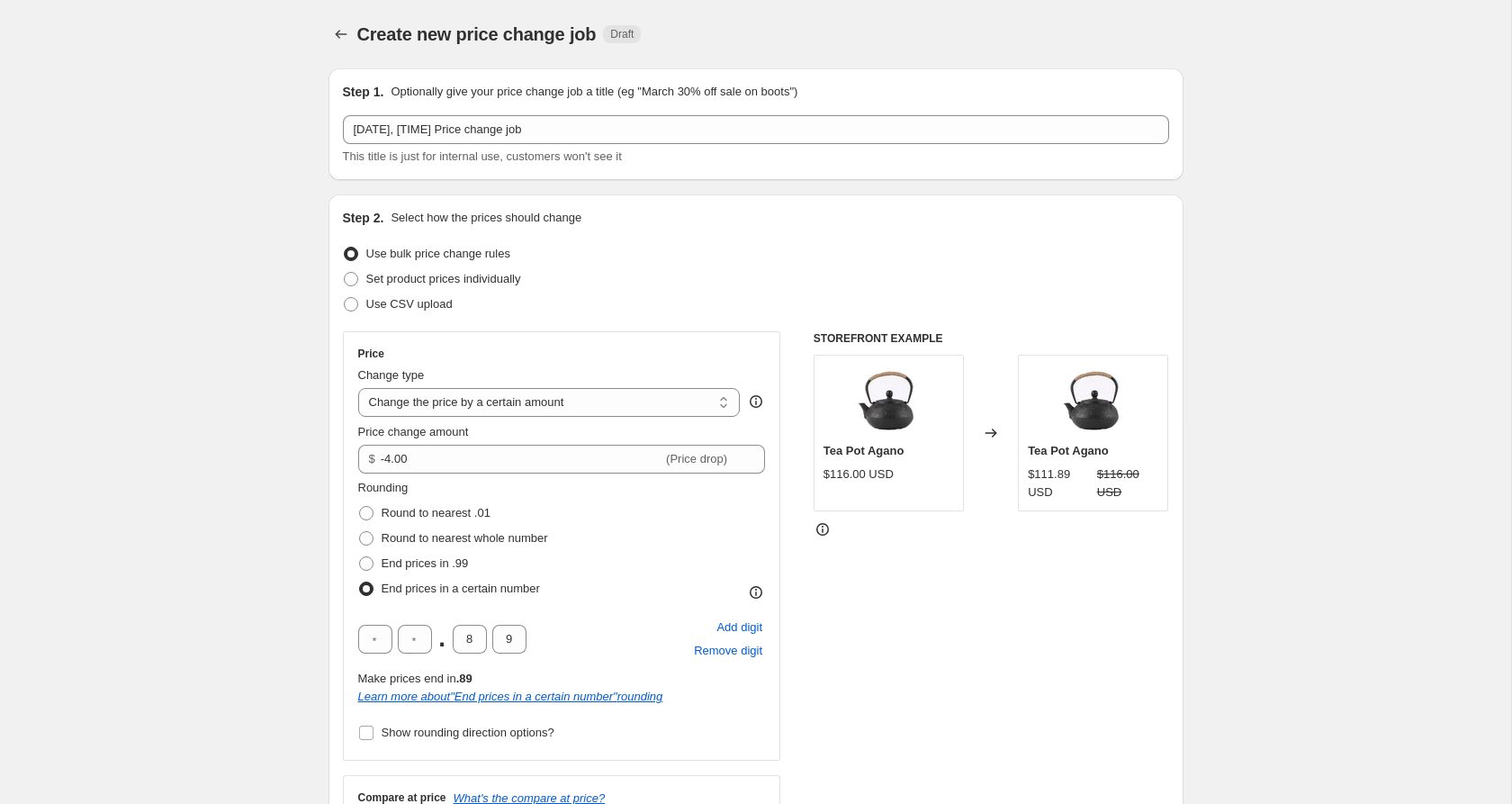 scroll, scrollTop: 1, scrollLeft: 0, axis: vertical 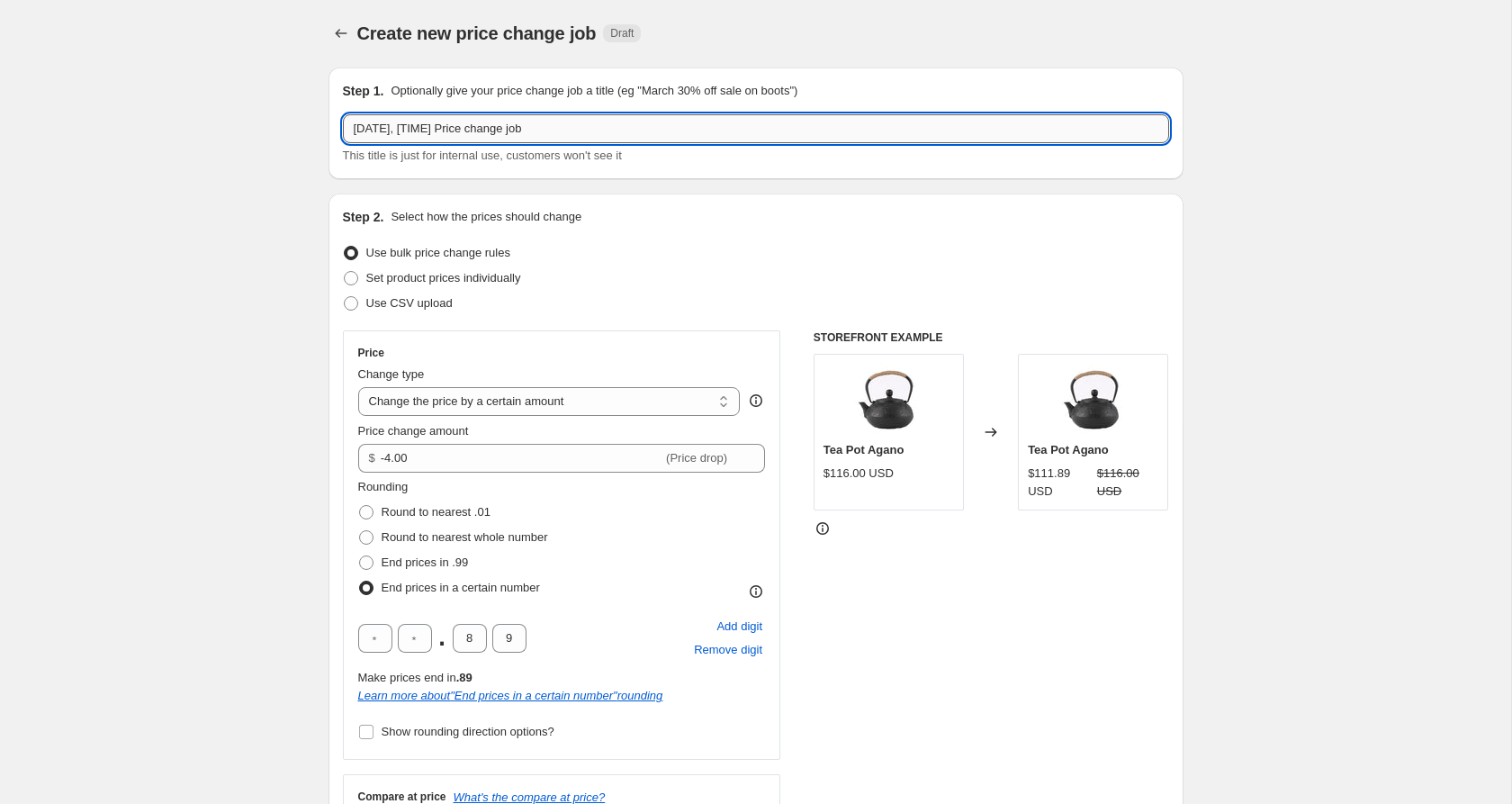 click on "Aug 1, 2025, 7:12:13 PM Price change job" at bounding box center [756, 129] 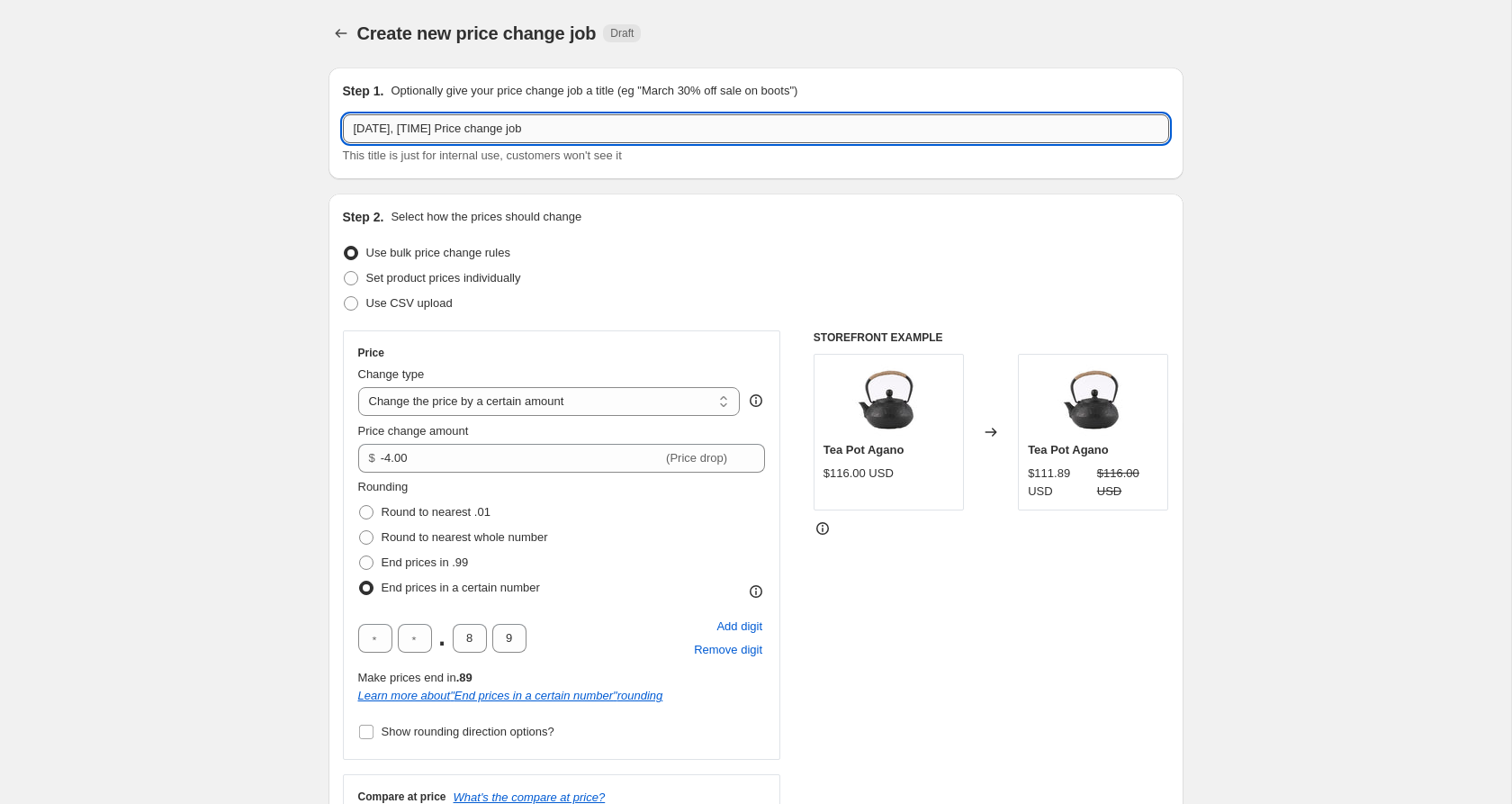 click on "Aug 1, 2025, 7:12:13 PM Price change job" at bounding box center [756, 129] 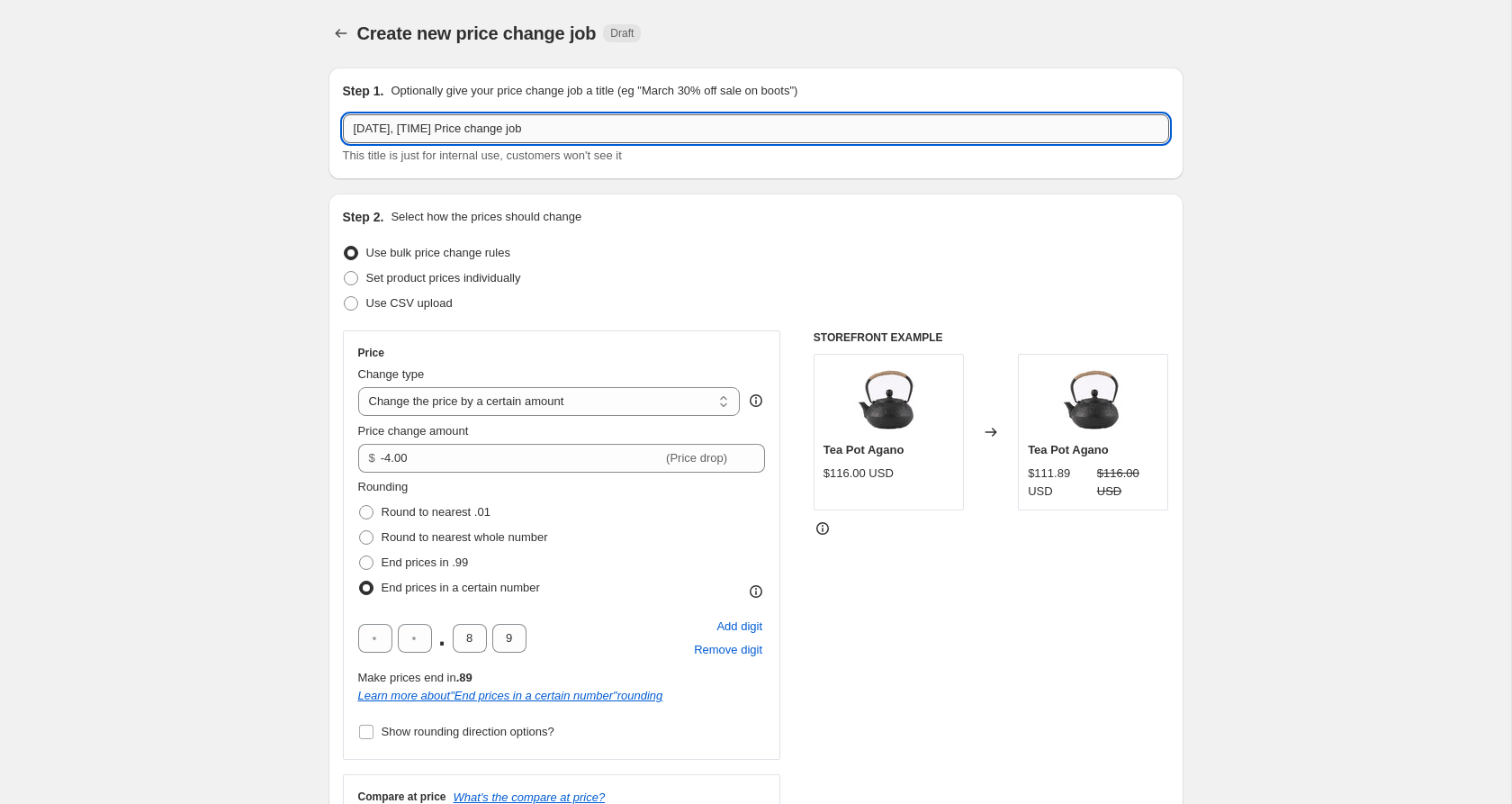 click on "Aug 1, 2025, 7:12:13 PM Price change job" at bounding box center (756, 129) 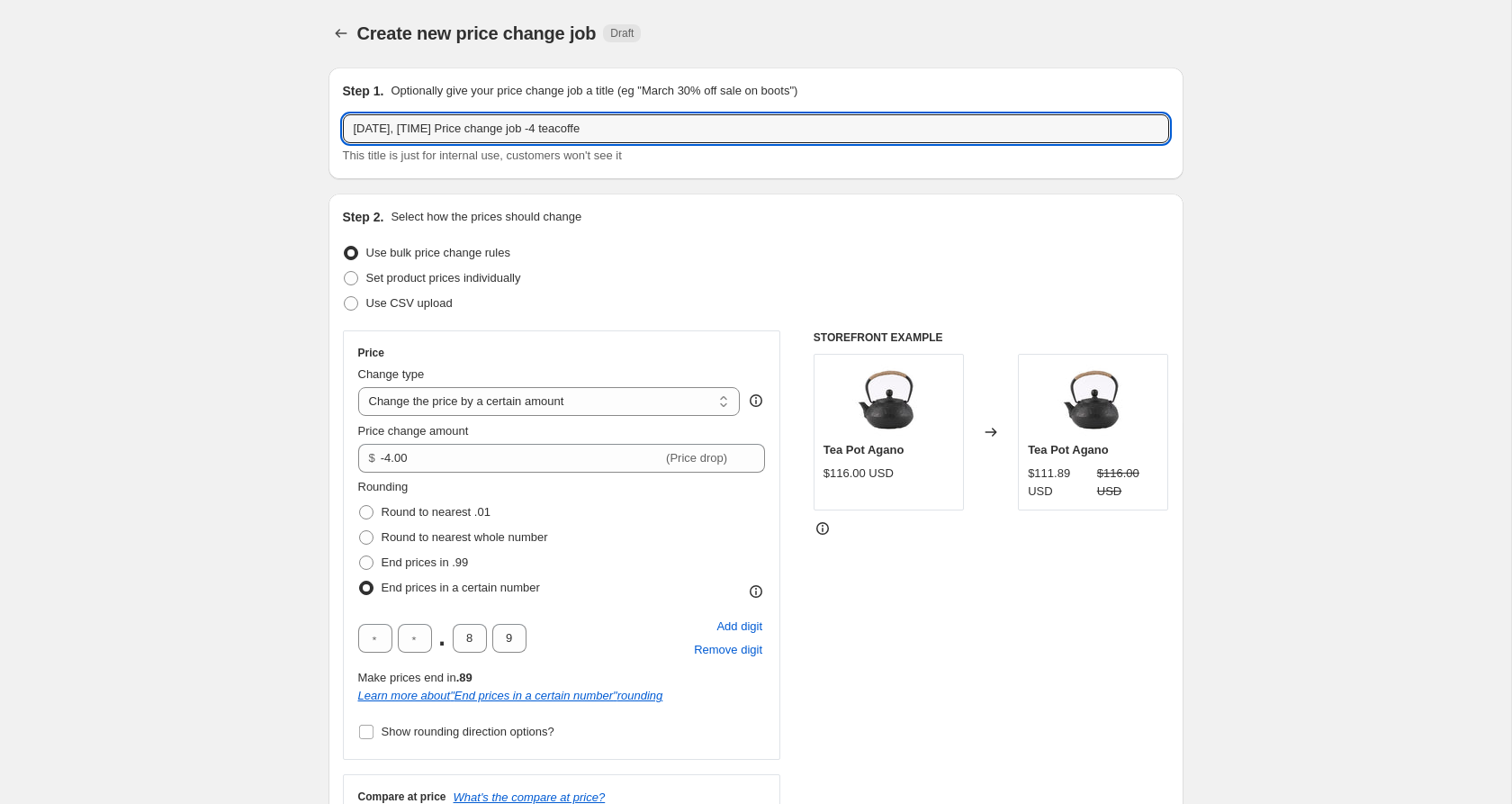 type on "[DATE], [TIME] Price change job -4 teacoffe" 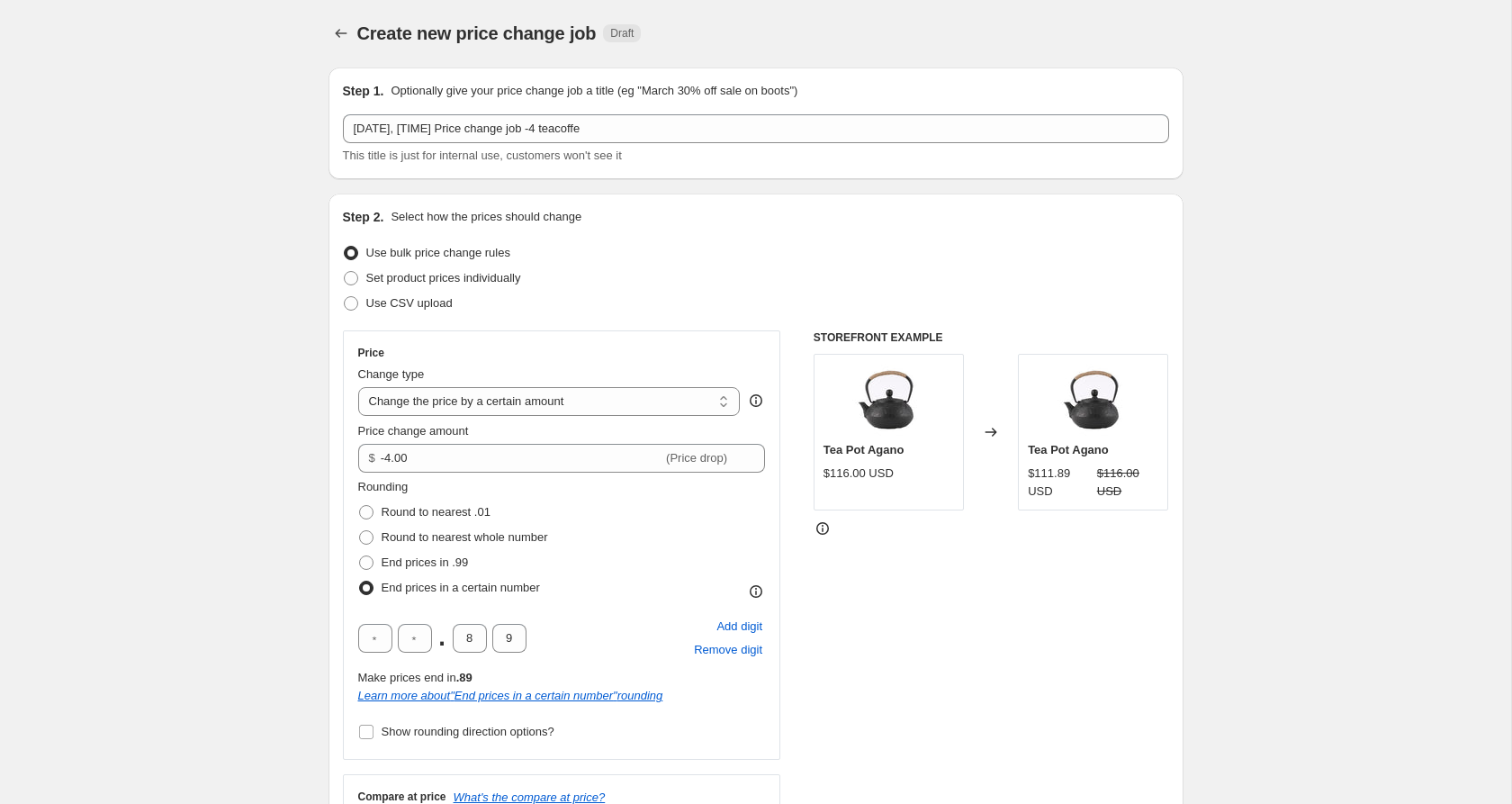 drag, startPoint x: 350, startPoint y: 262, endPoint x: 328, endPoint y: 255, distance: 23.086793 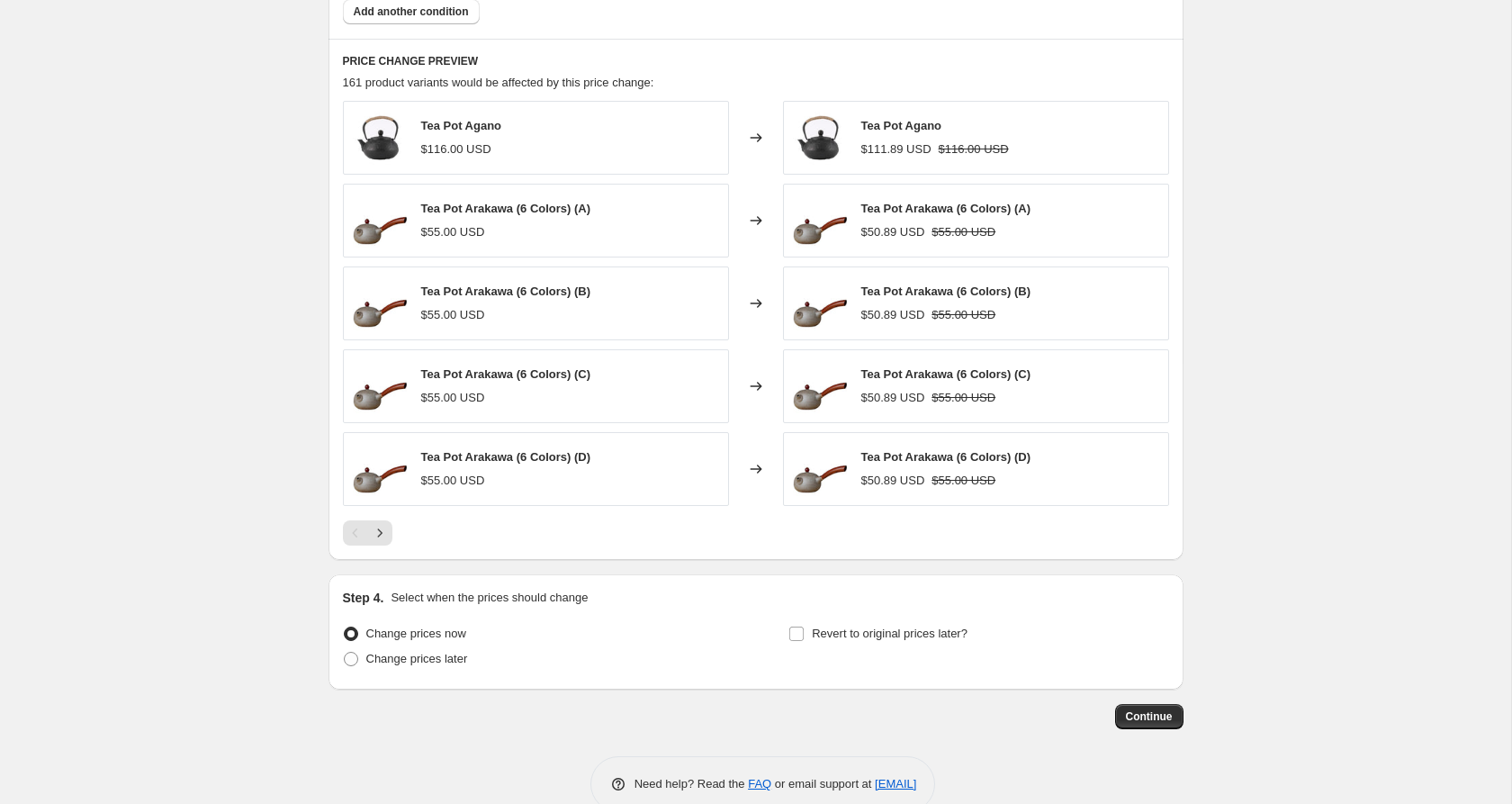 scroll, scrollTop: 1296, scrollLeft: 0, axis: vertical 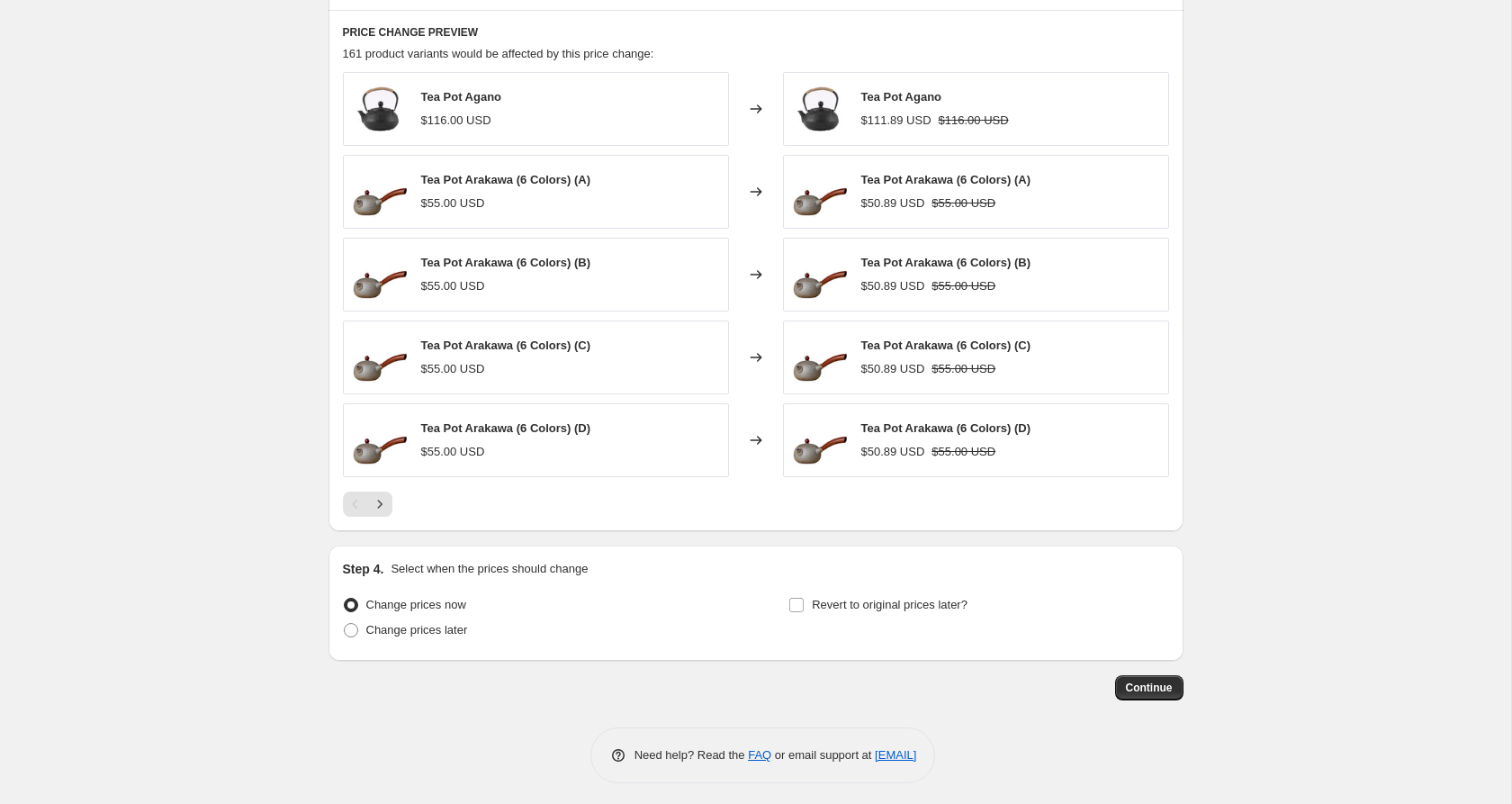 drag, startPoint x: 1169, startPoint y: 686, endPoint x: 1343, endPoint y: 570, distance: 209.122 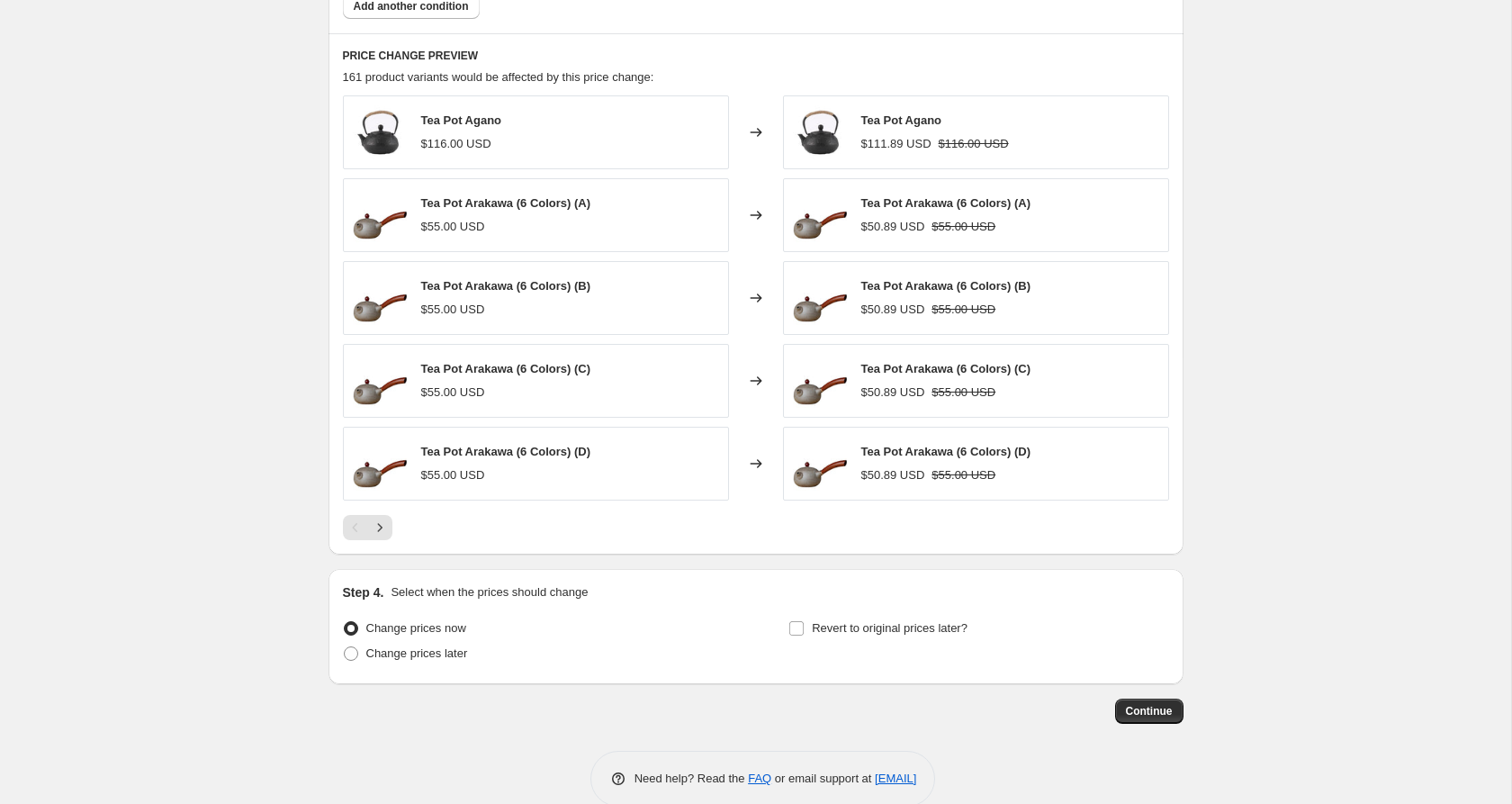 scroll, scrollTop: 1296, scrollLeft: 0, axis: vertical 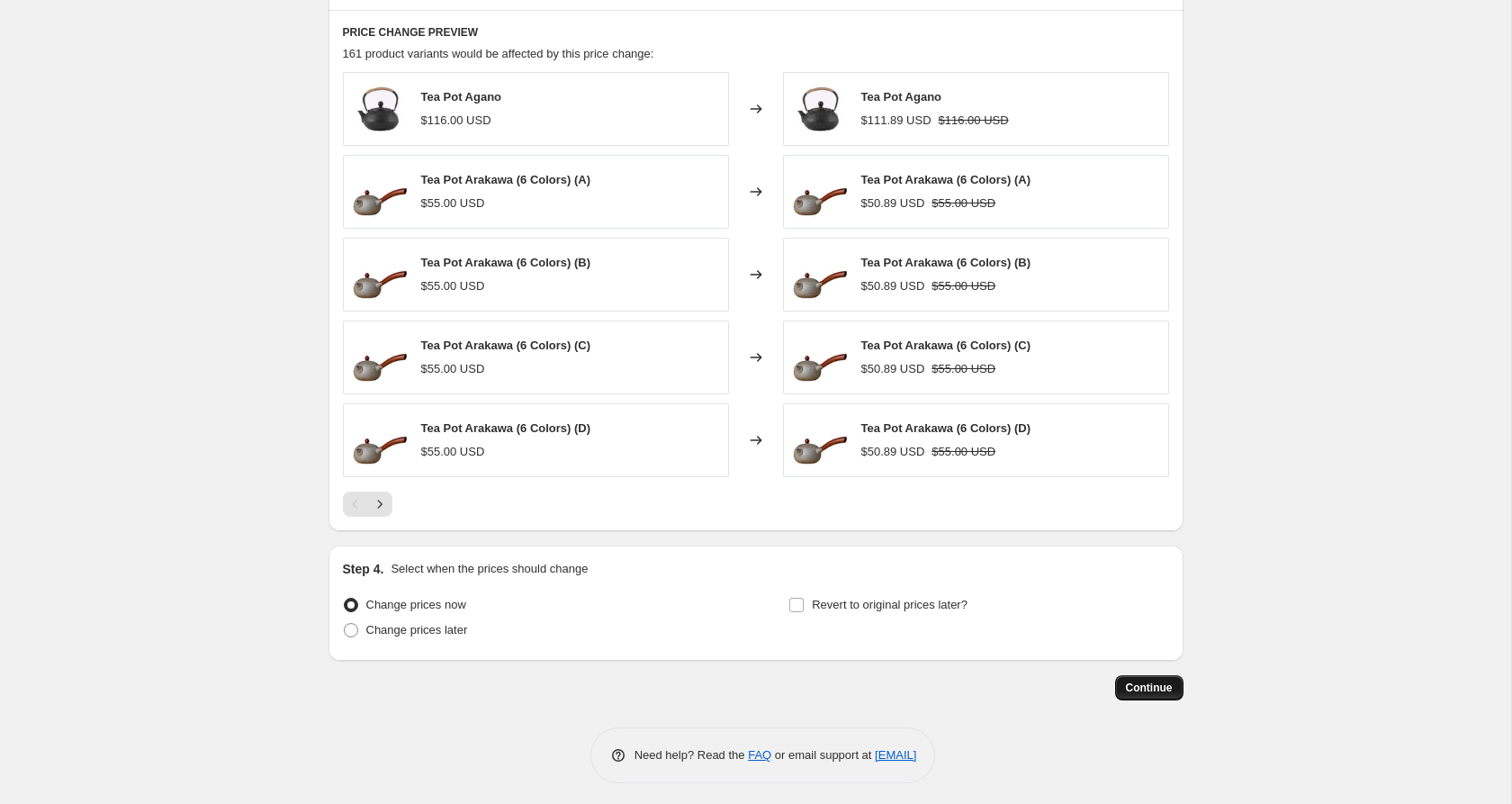 click on "Continue" at bounding box center (1149, 688) 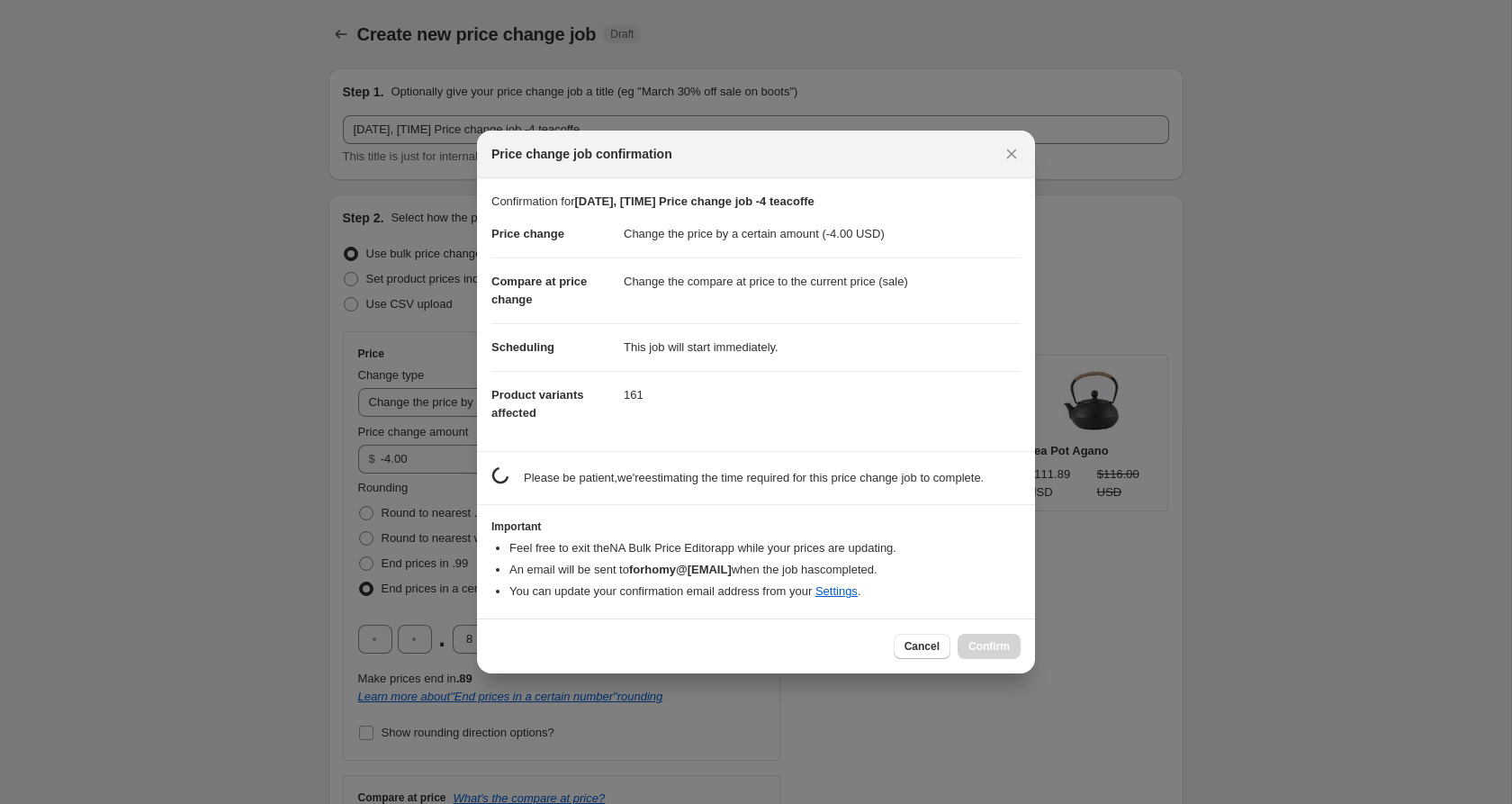 scroll, scrollTop: 1296, scrollLeft: 0, axis: vertical 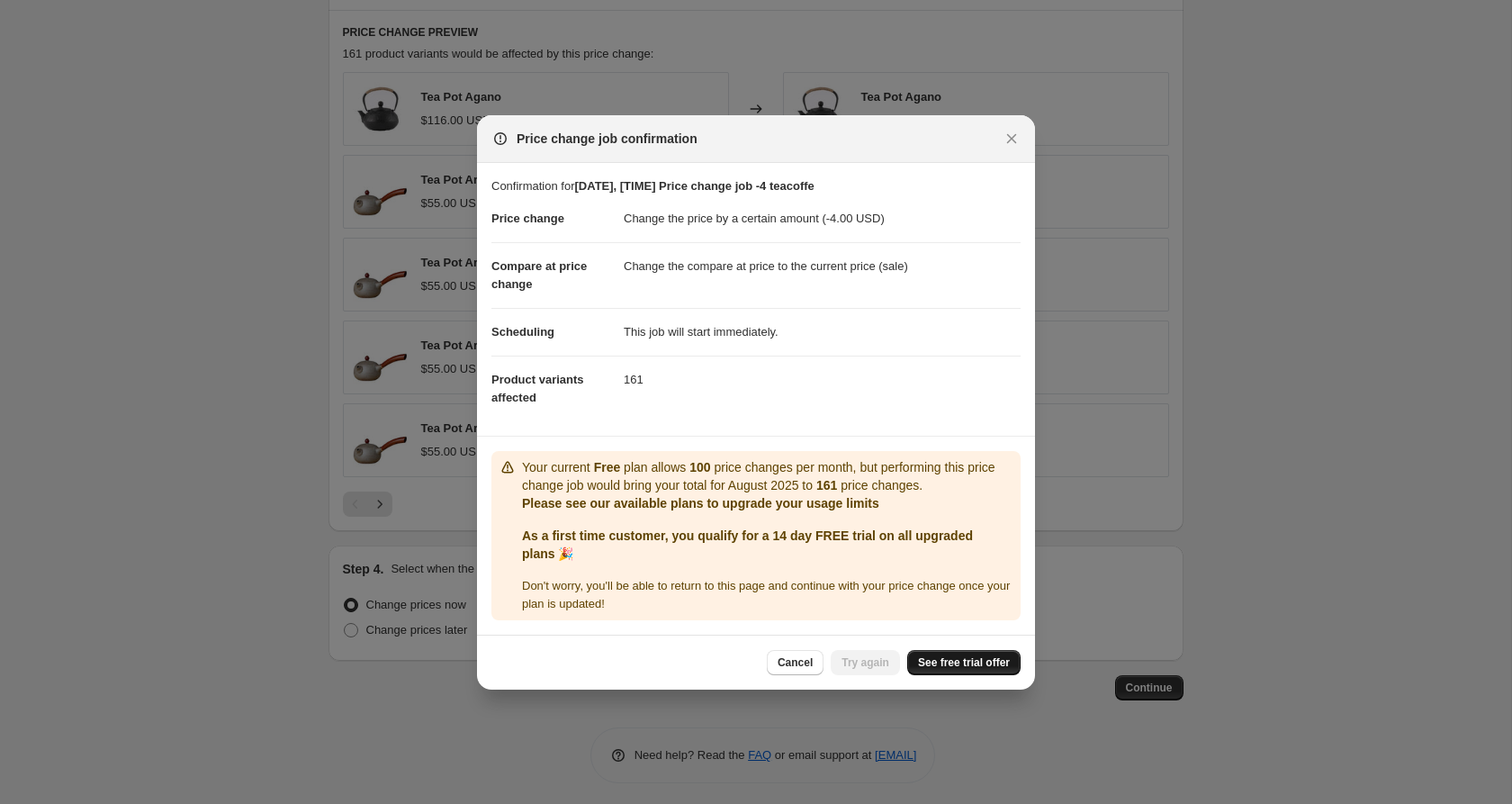 click on "See free trial offer" at bounding box center (964, 663) 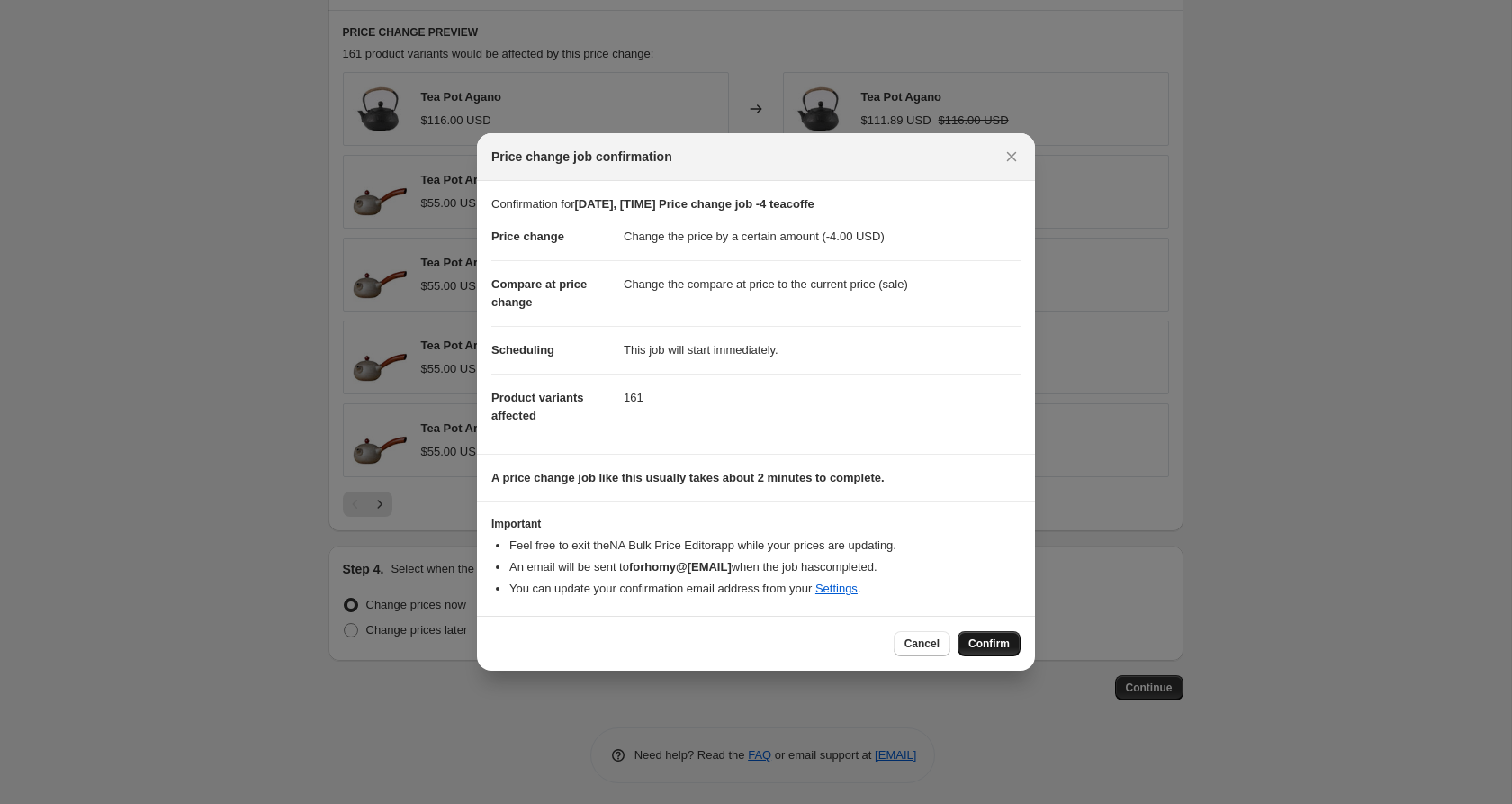 click on "Confirm" at bounding box center (989, 644) 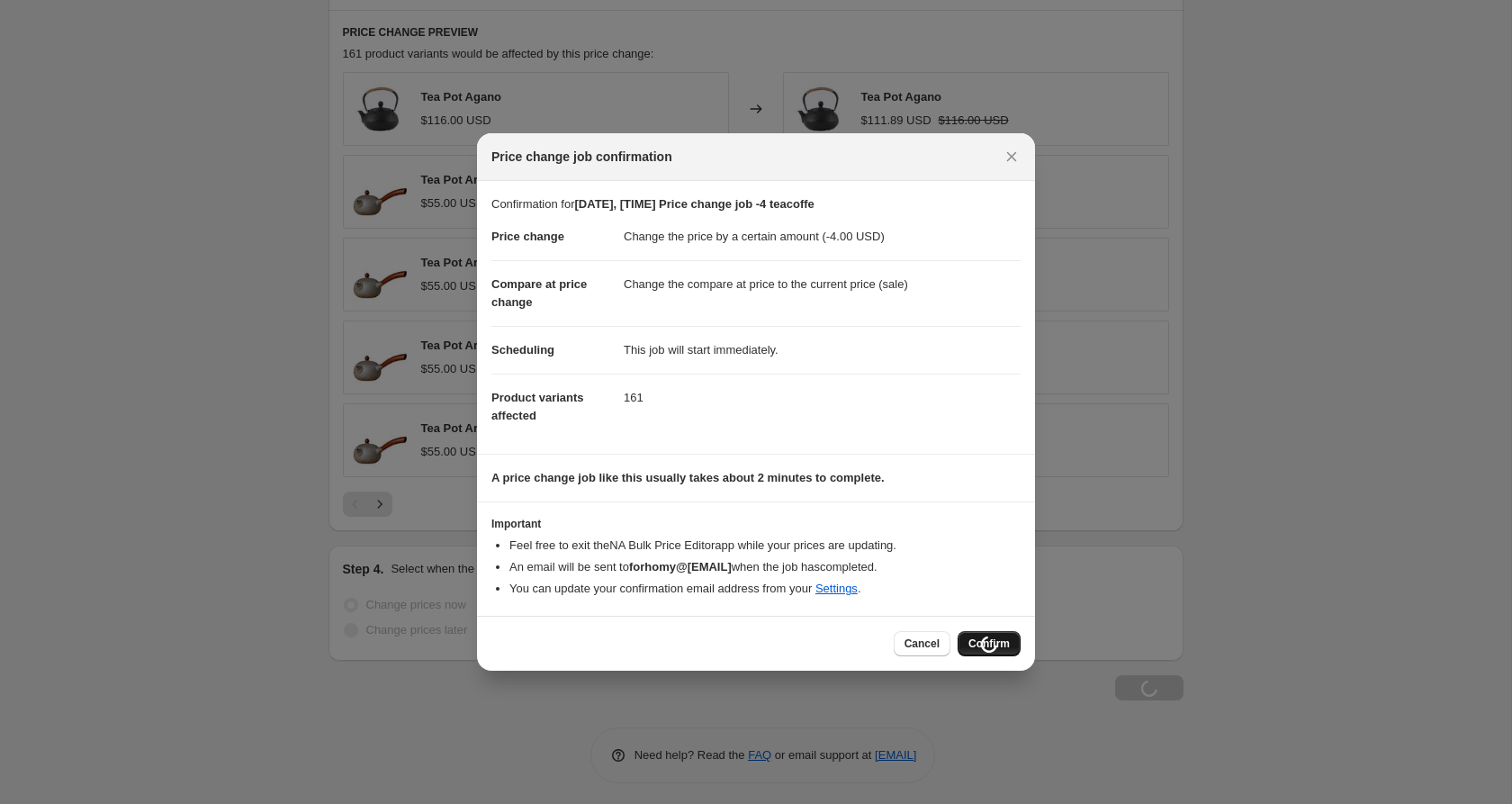 scroll, scrollTop: 1358, scrollLeft: 0, axis: vertical 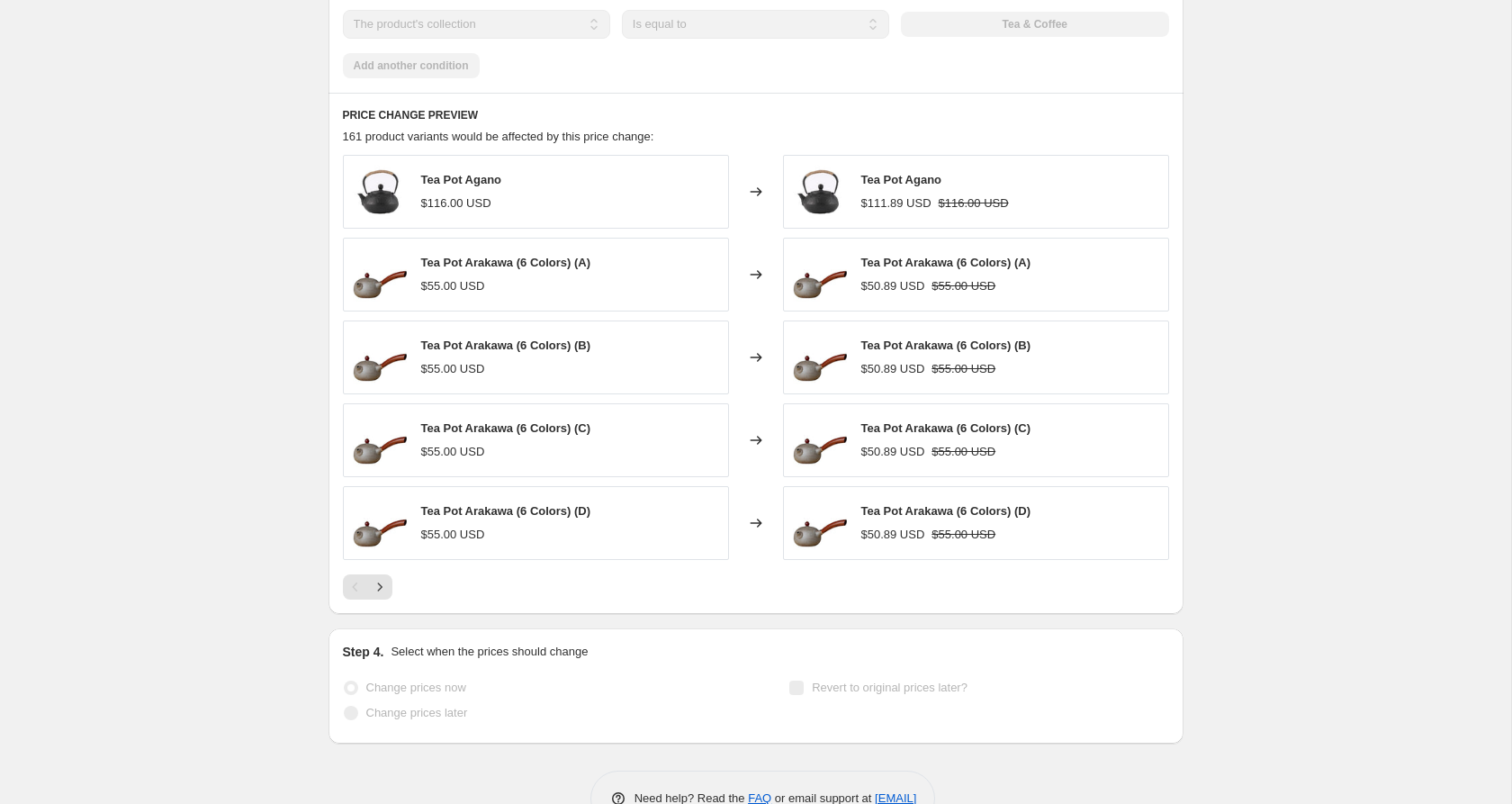 click on "Tea Pot Arakawa (6 Colors) (D) $50.89 USD $55.00 USD" at bounding box center (946, 523) 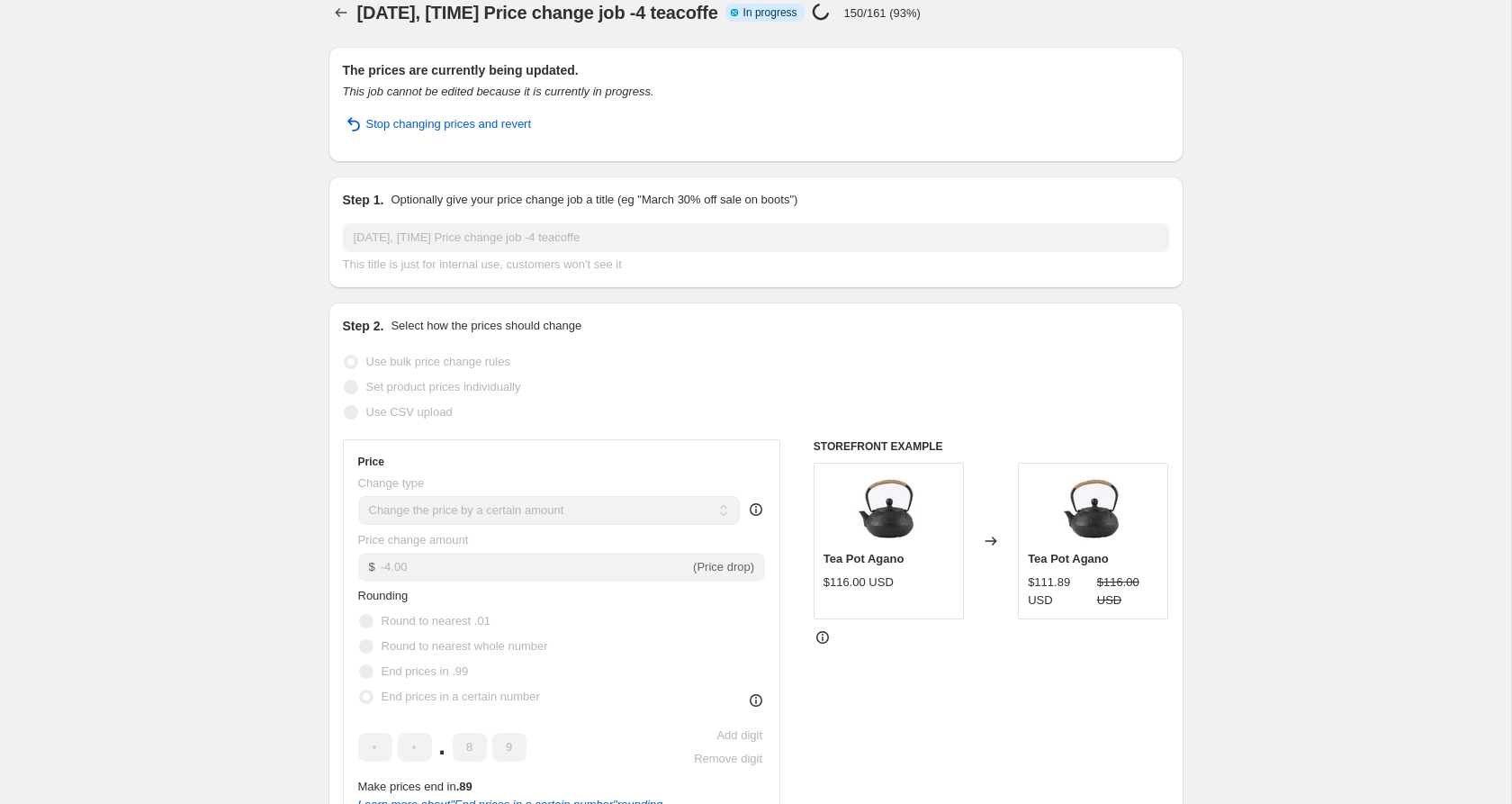 scroll, scrollTop: 27, scrollLeft: 0, axis: vertical 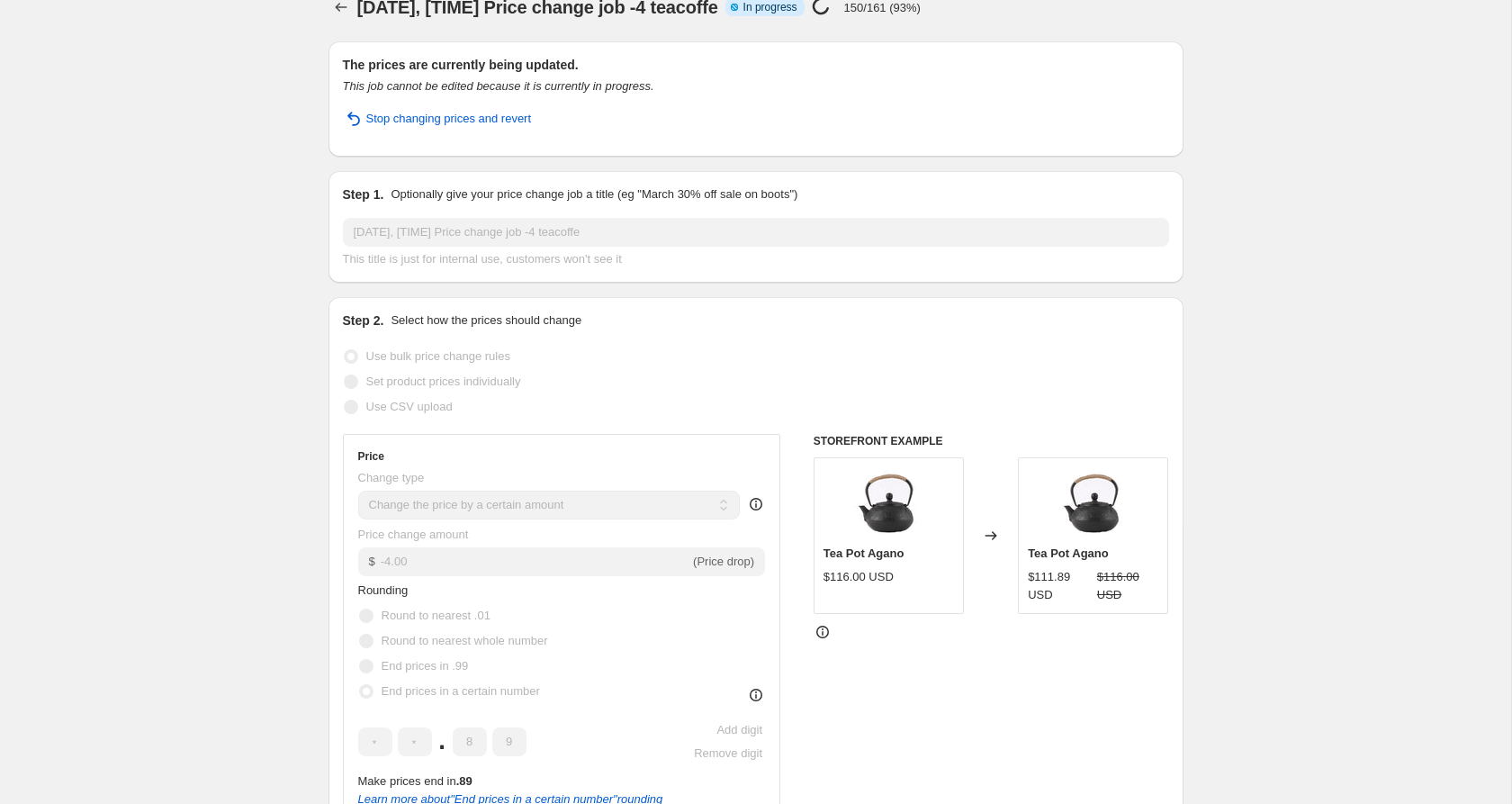 click on "Aug 1, 2025, 7:12:13 PM Price change job -4 teacoffe. This page is ready Aug 1, 2025, 7:12:13 PM Price change job -4 teacoffe Info Partially complete In progress Price change job in progress... 150/161 (93%) The prices are currently being updated. This job cannot be edited because it is currently in progress. Stop changing prices and revert Step 1. Optionally give your price change job a title (eg "March 30% off sale on boots") Aug 1, 2025, 7:12:13 PM Price change job -4 teacoffe This title is just for internal use, customers won't see it Step 2. Select how the prices should change Use bulk price change rules Set product prices individually Use CSV upload Price Change type Change the price to a certain amount Change the price by a certain amount Change the price by a certain percentage Change the price to the current compare at price (price before sale) Change the price by a certain amount relative to the compare at price Change the price by a certain percentage relative to the compare at price $ -4.00 . 8 9" at bounding box center [755, 1071] 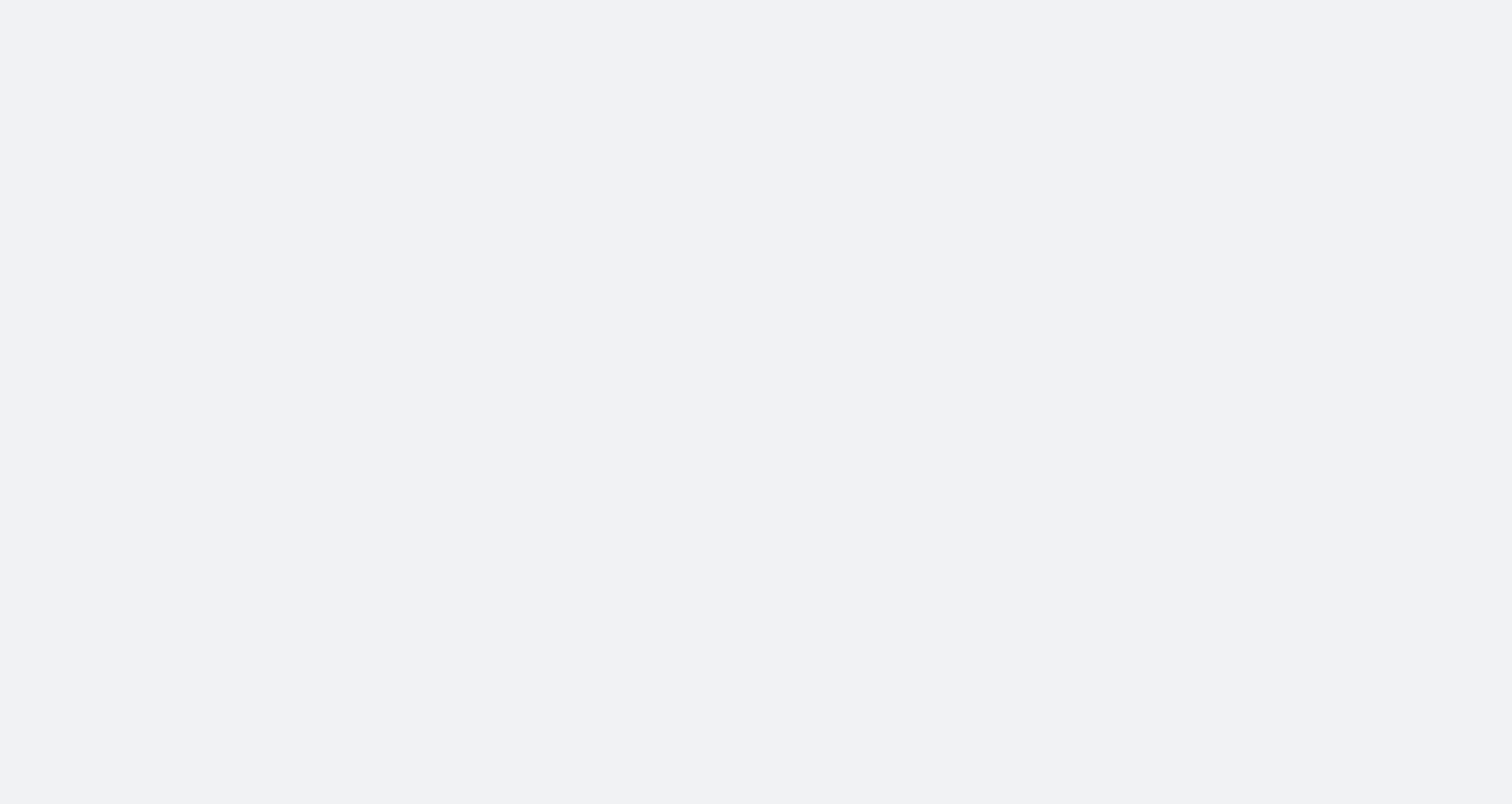 scroll, scrollTop: 0, scrollLeft: 0, axis: both 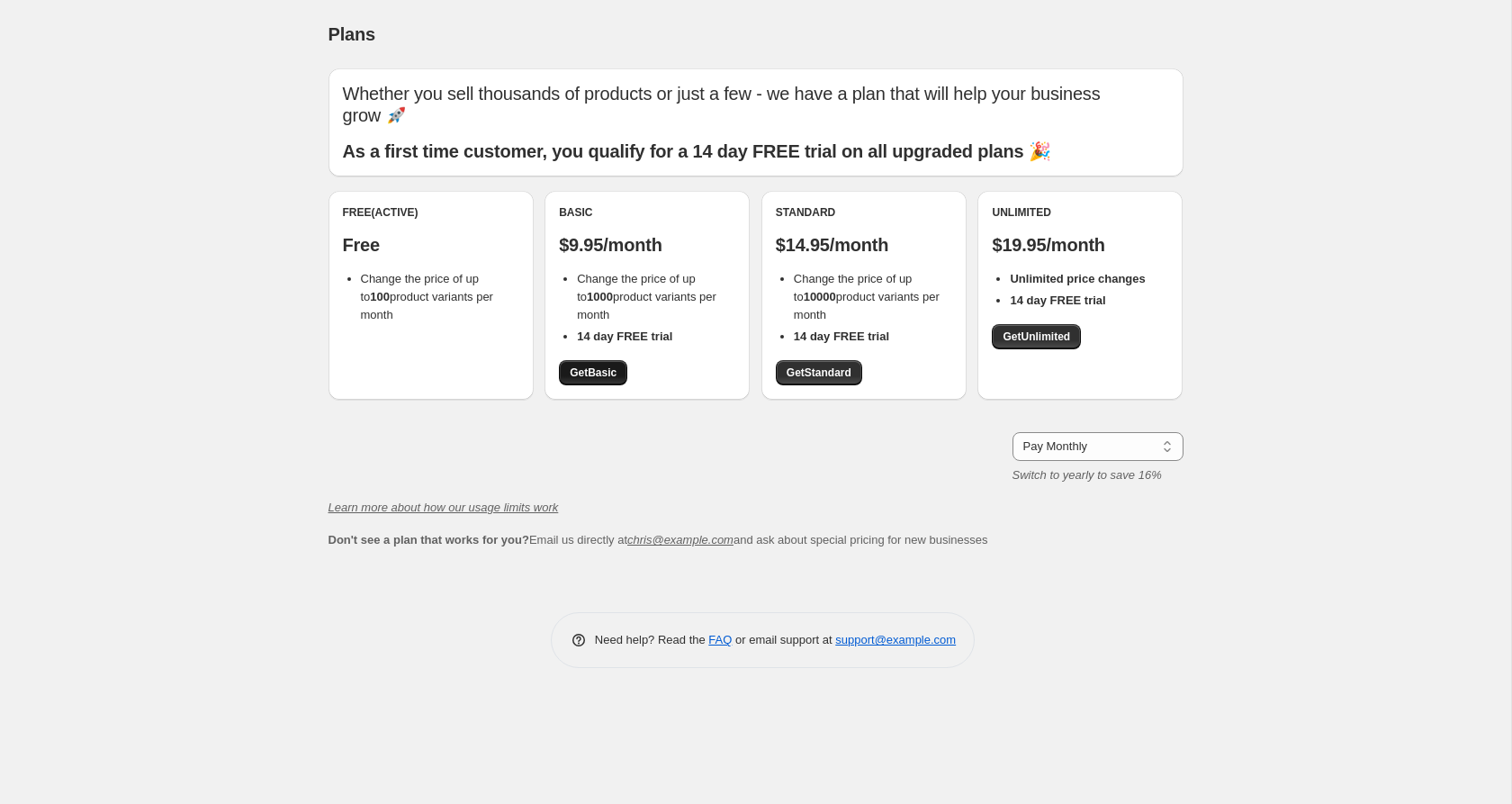 click on "Get  Basic" at bounding box center (593, 373) 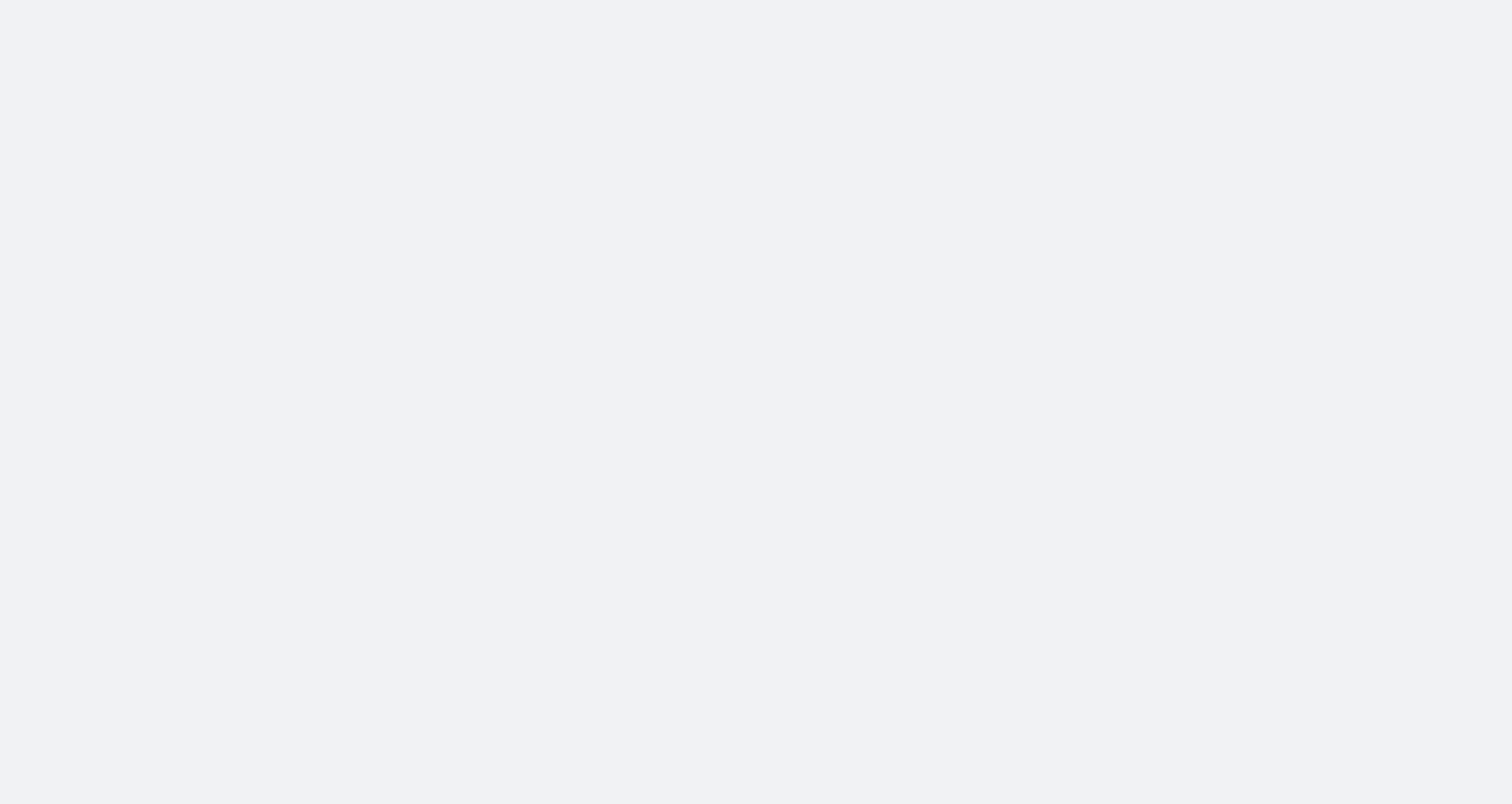 scroll, scrollTop: 0, scrollLeft: 0, axis: both 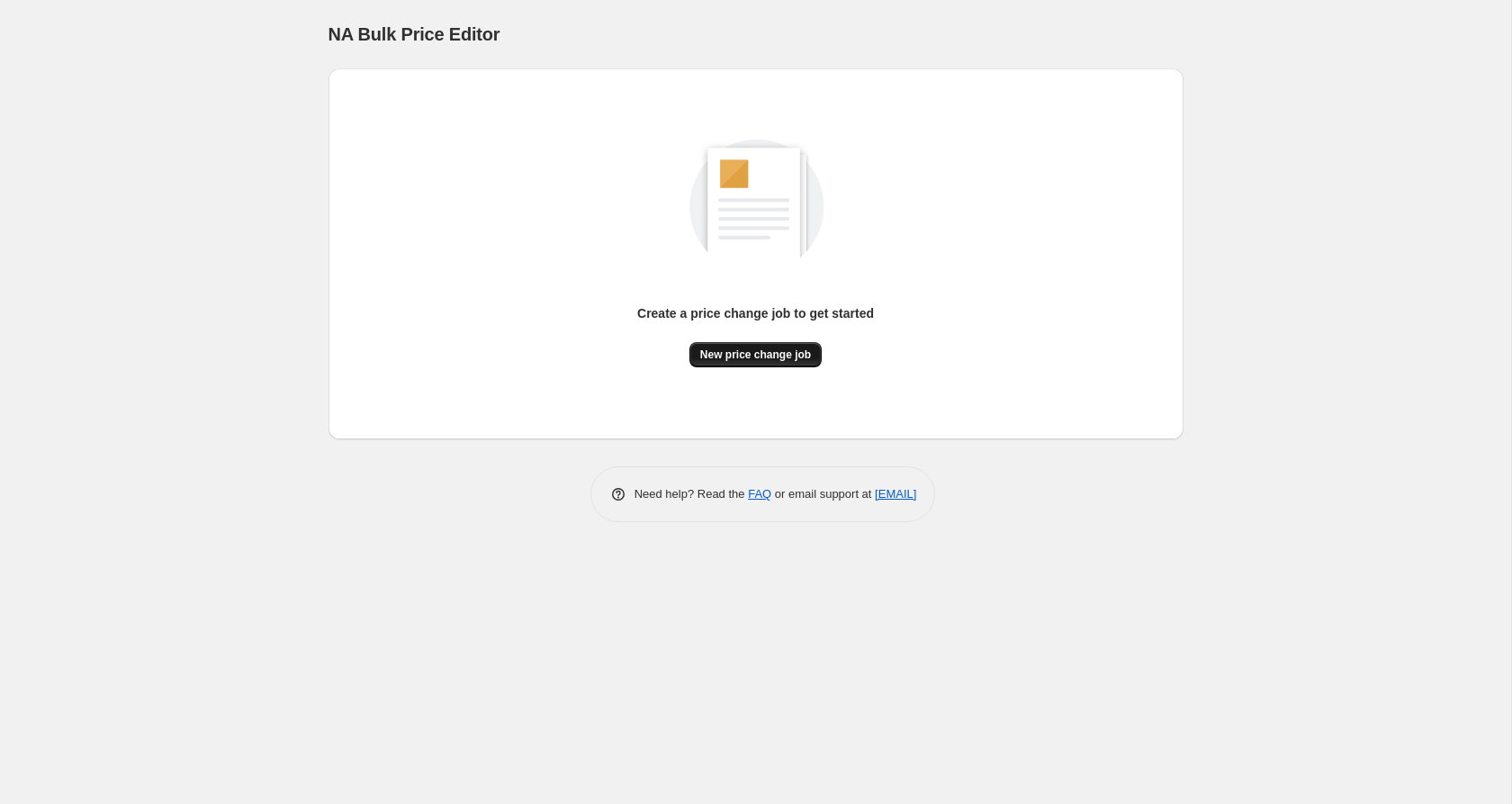 click on "New price change job" at bounding box center [755, 355] 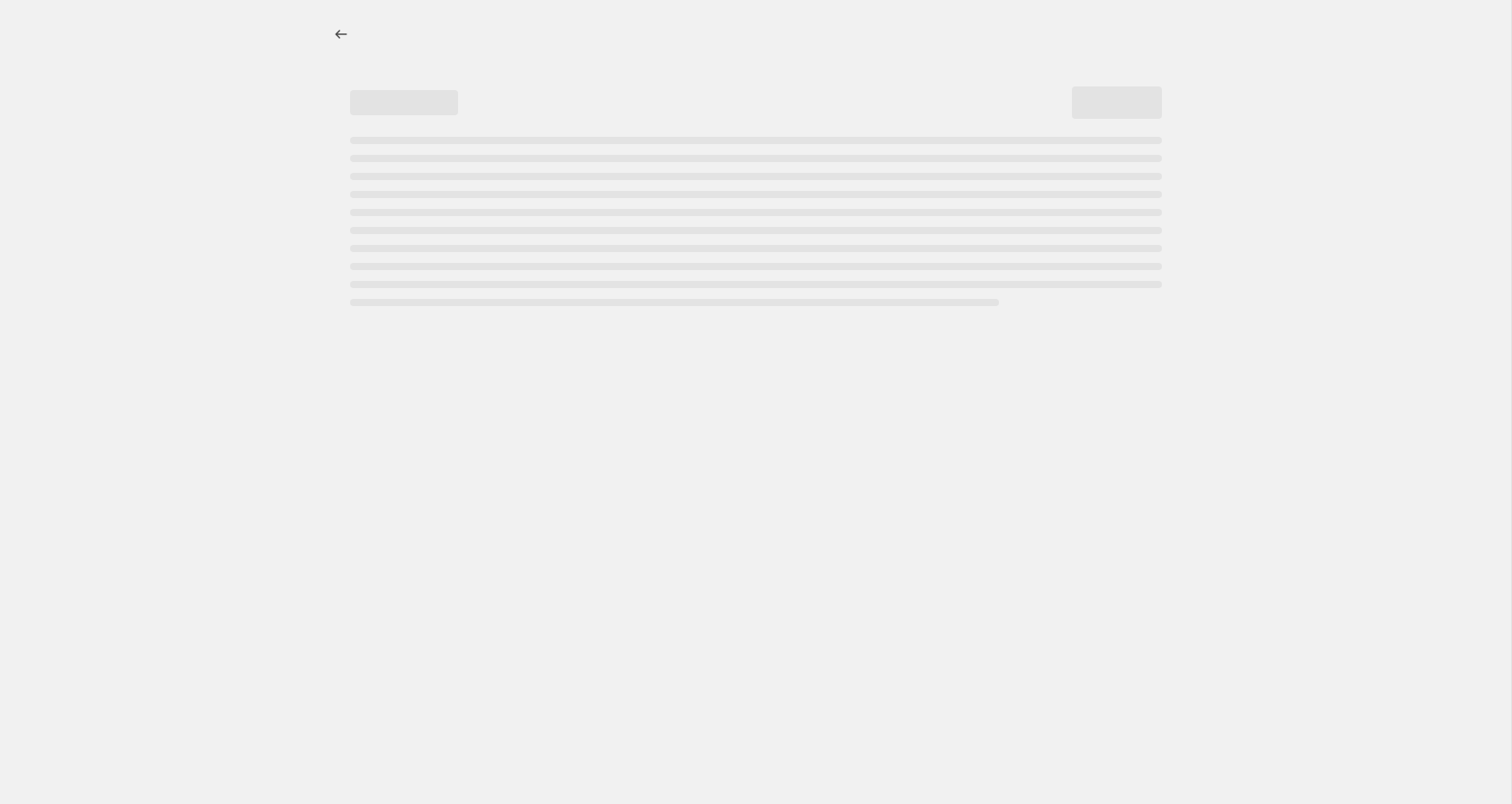 select on "percentage" 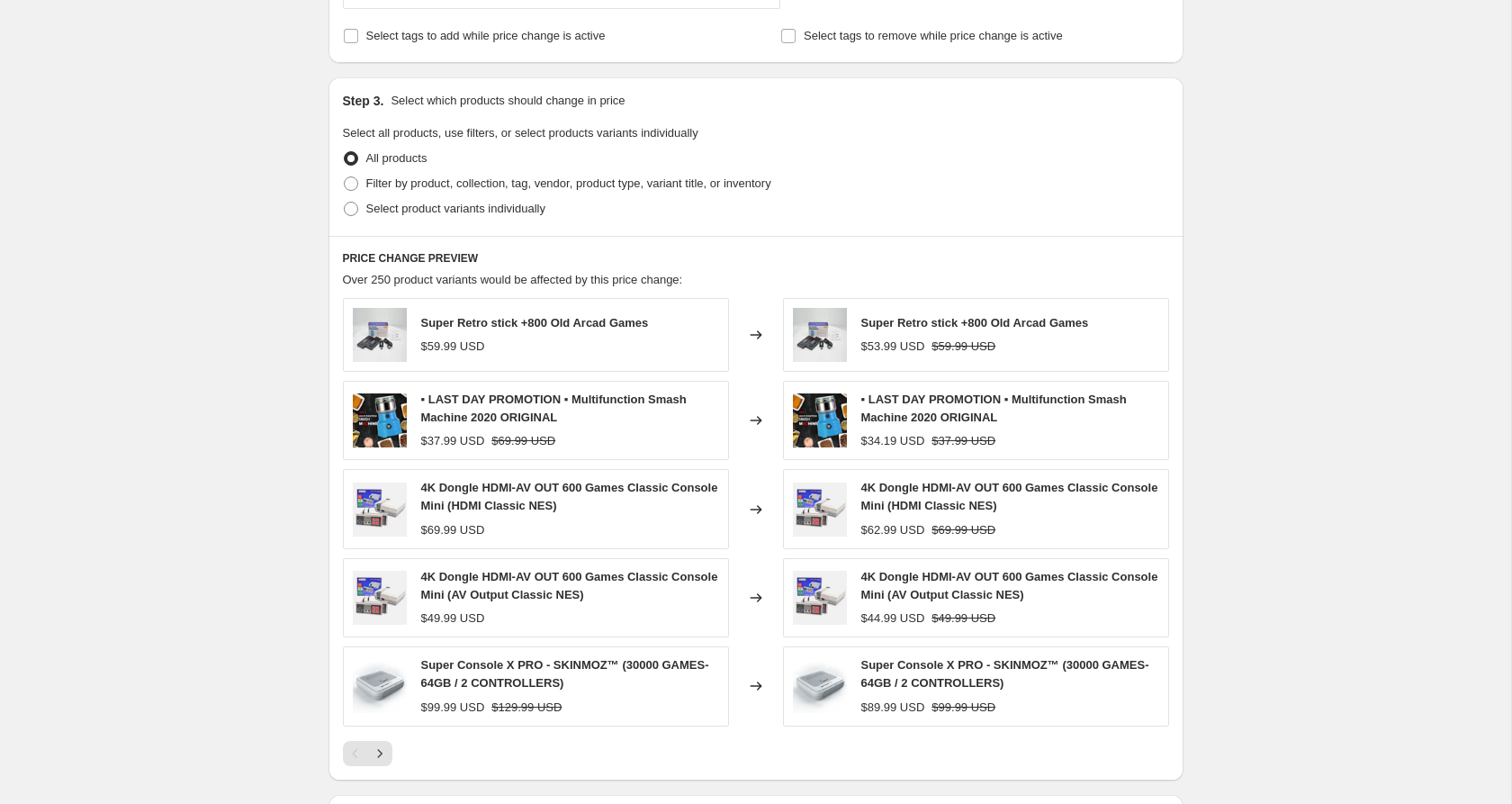 scroll, scrollTop: 768, scrollLeft: 0, axis: vertical 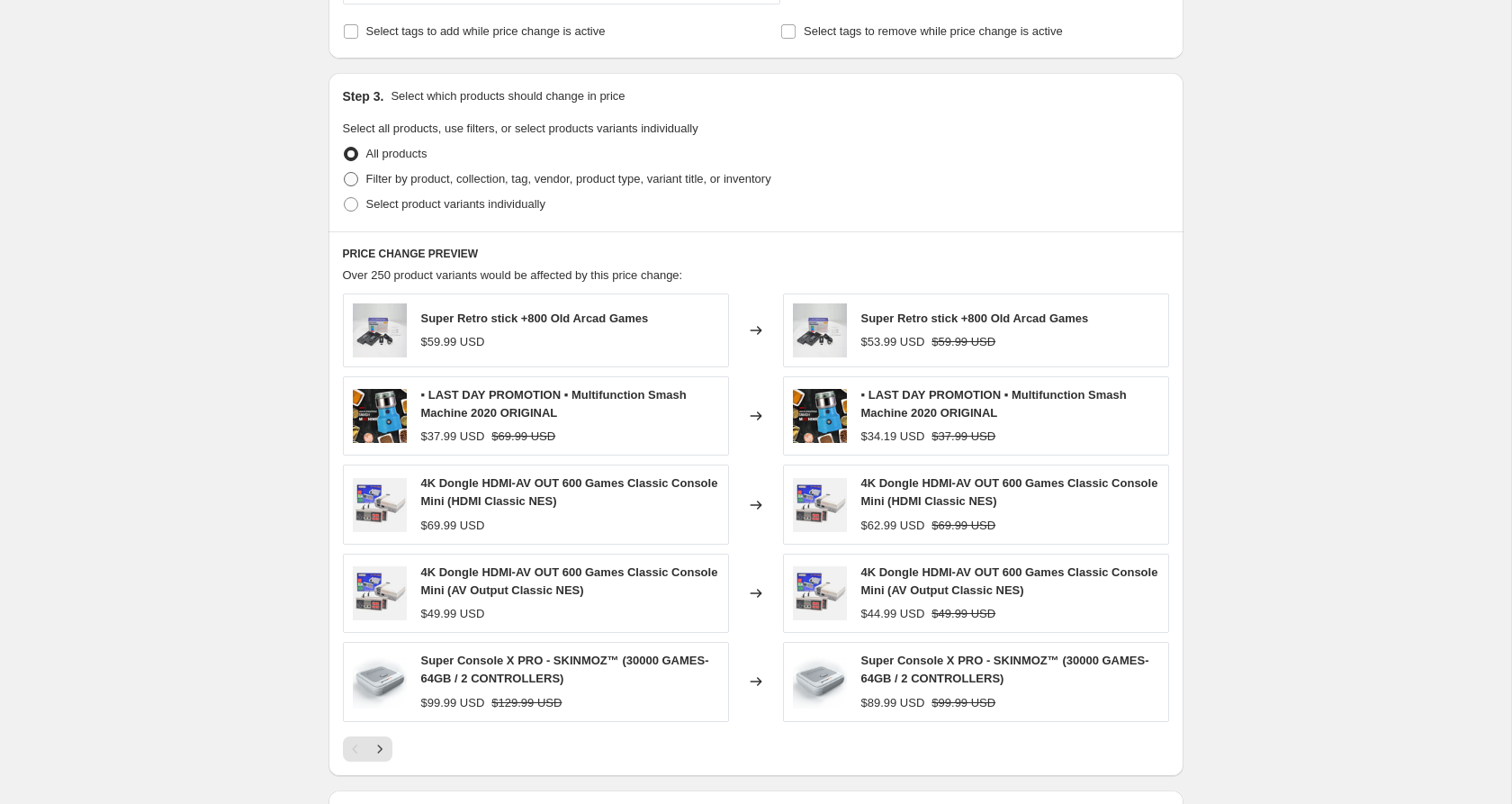 click on "Filter by product, collection, tag, vendor, product type, variant title, or inventory" at bounding box center [569, 178] 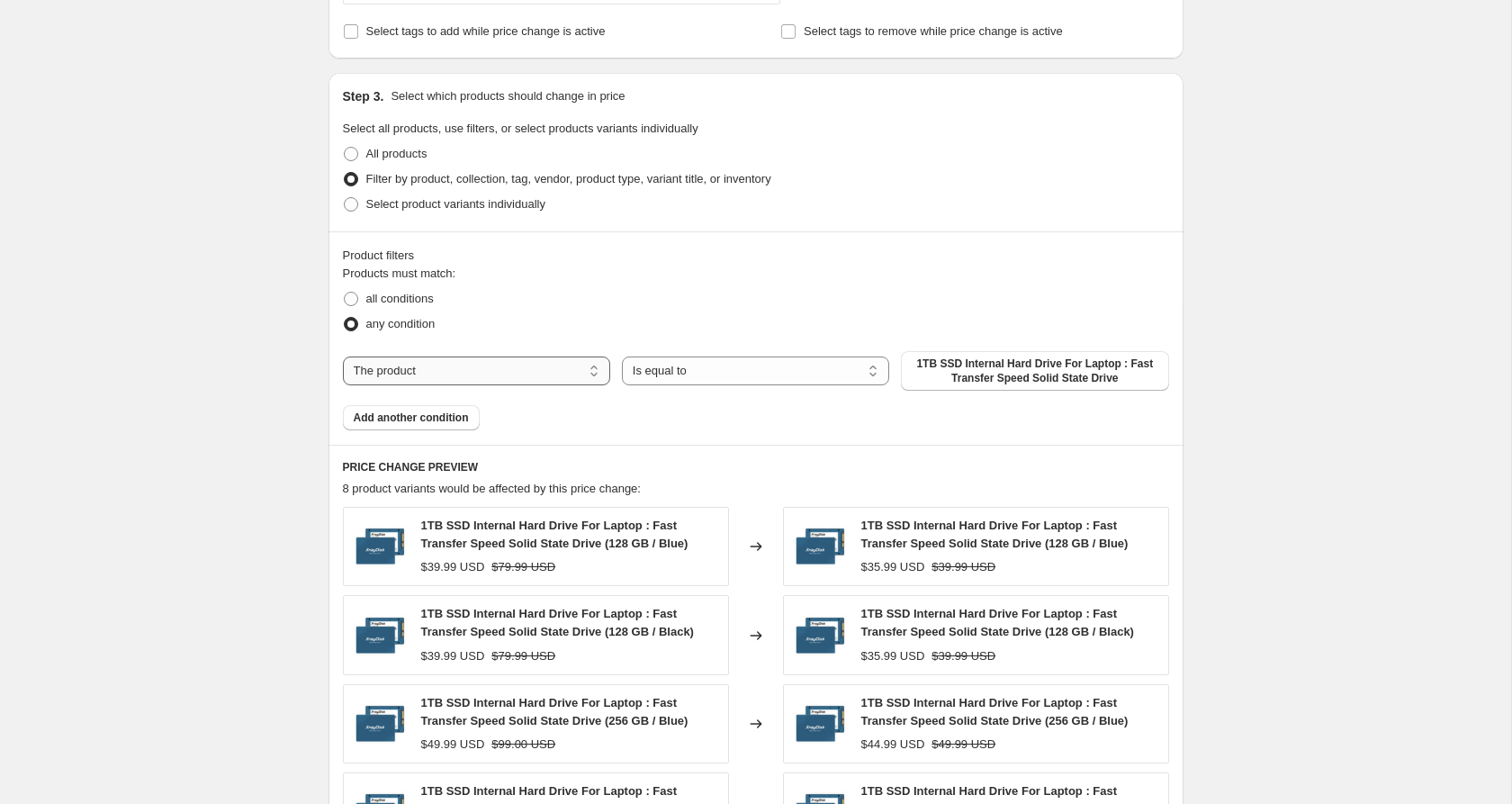 click on "The product The product's collection The product's tag The product's vendor The product's type The product's status The variant's title Inventory quantity" at bounding box center [476, 371] 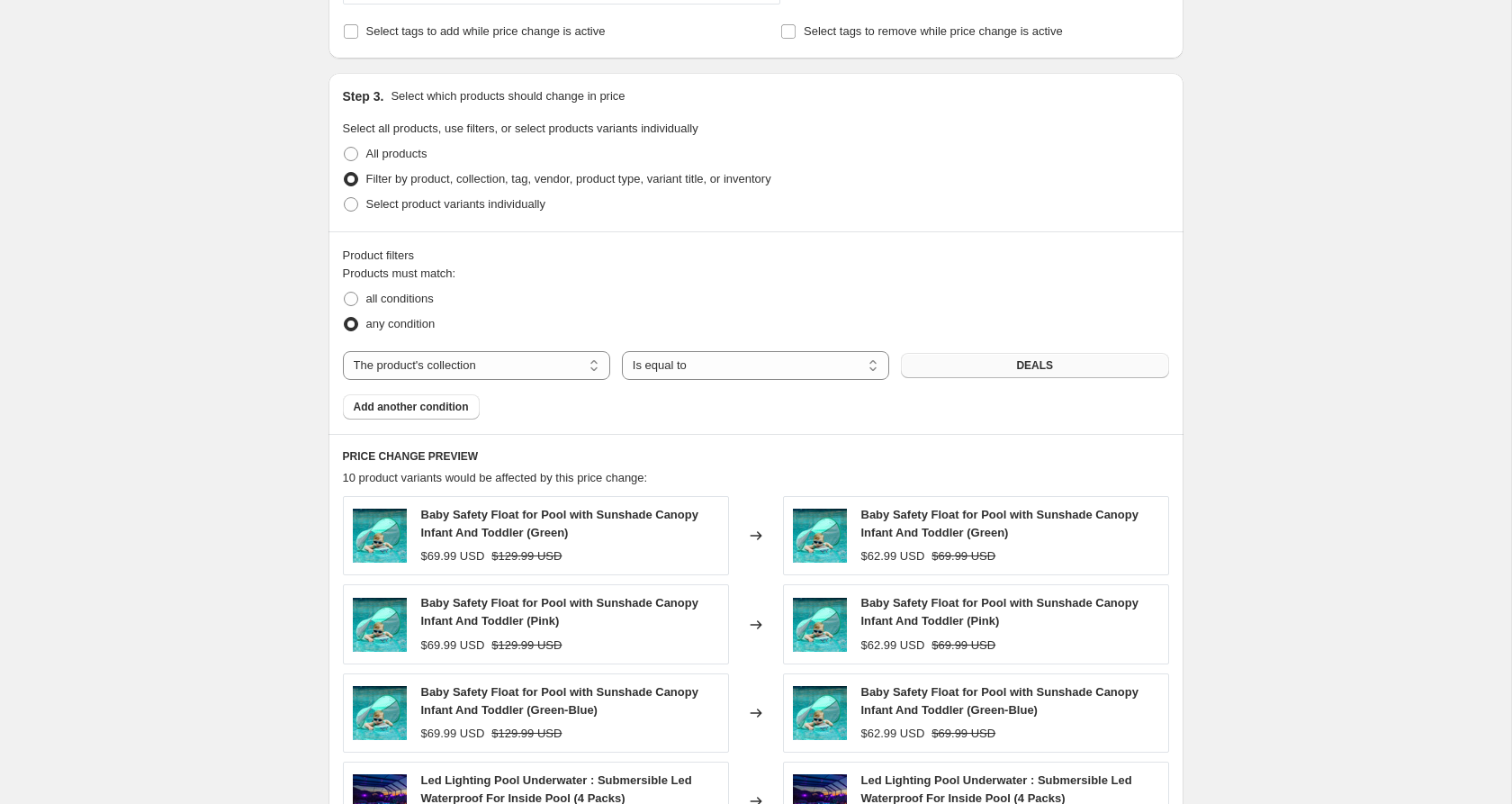click on "DEALS" at bounding box center (1034, 366) 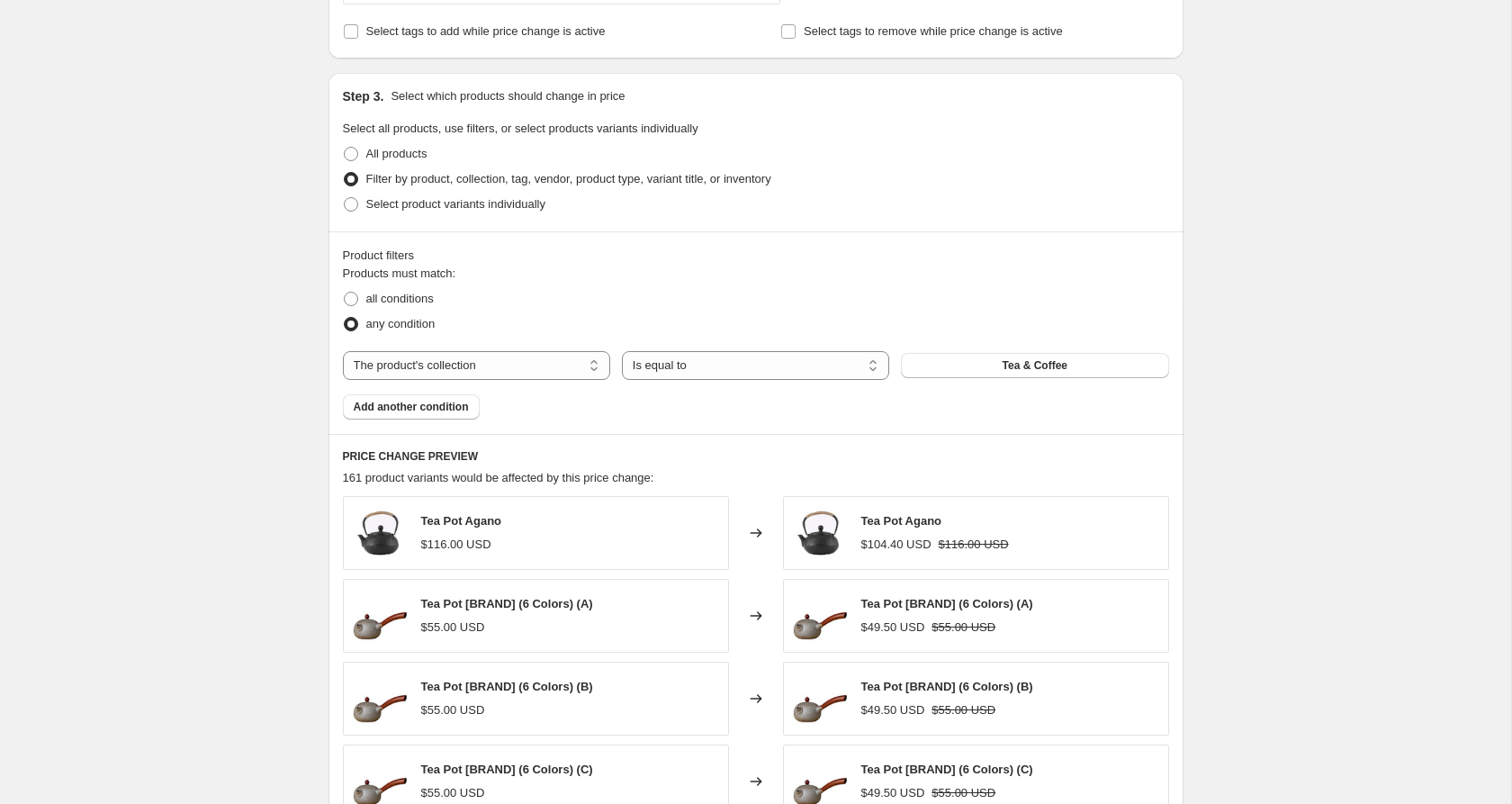 select on "percentage" 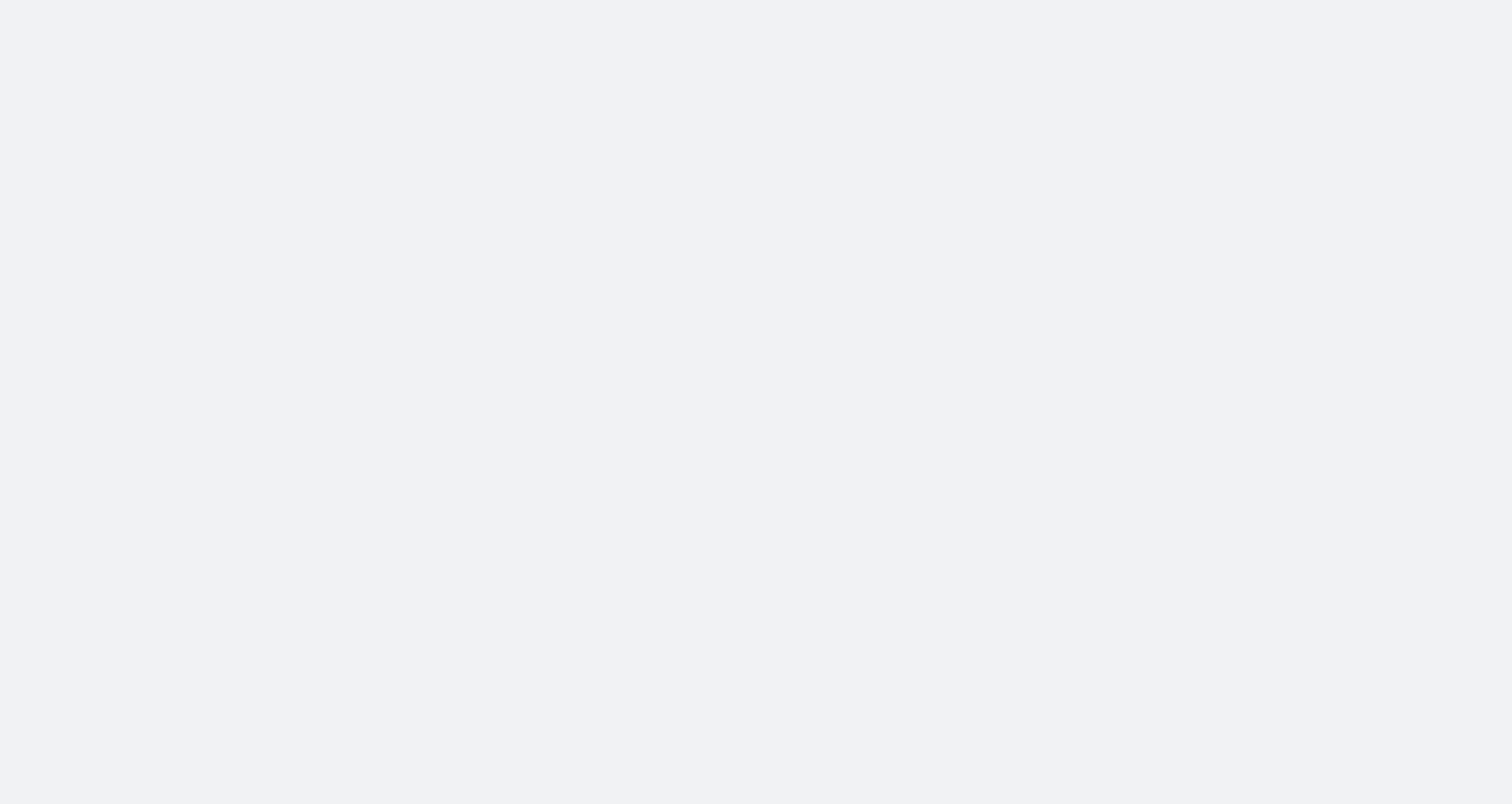 scroll, scrollTop: 0, scrollLeft: 0, axis: both 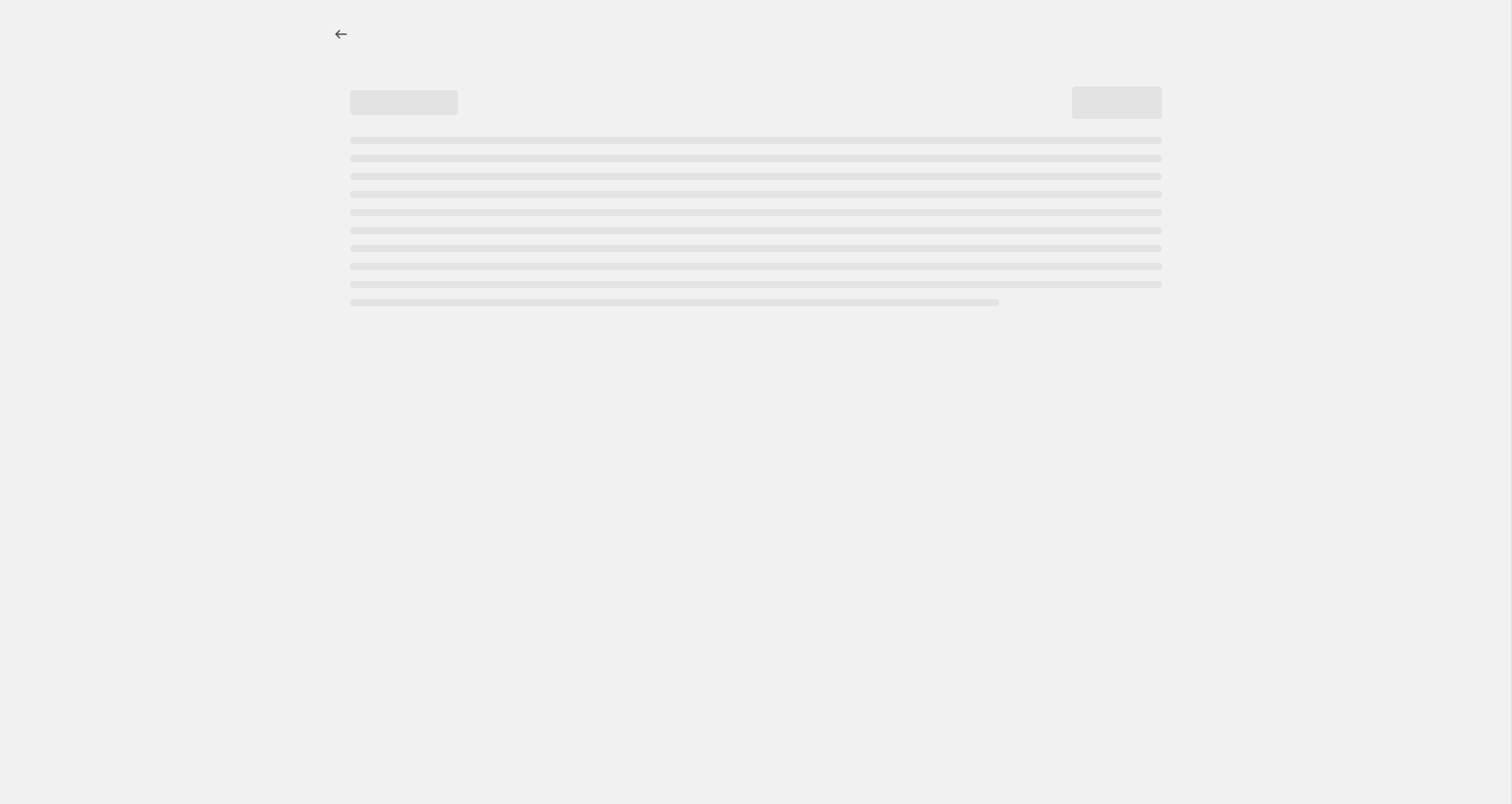 select on "by" 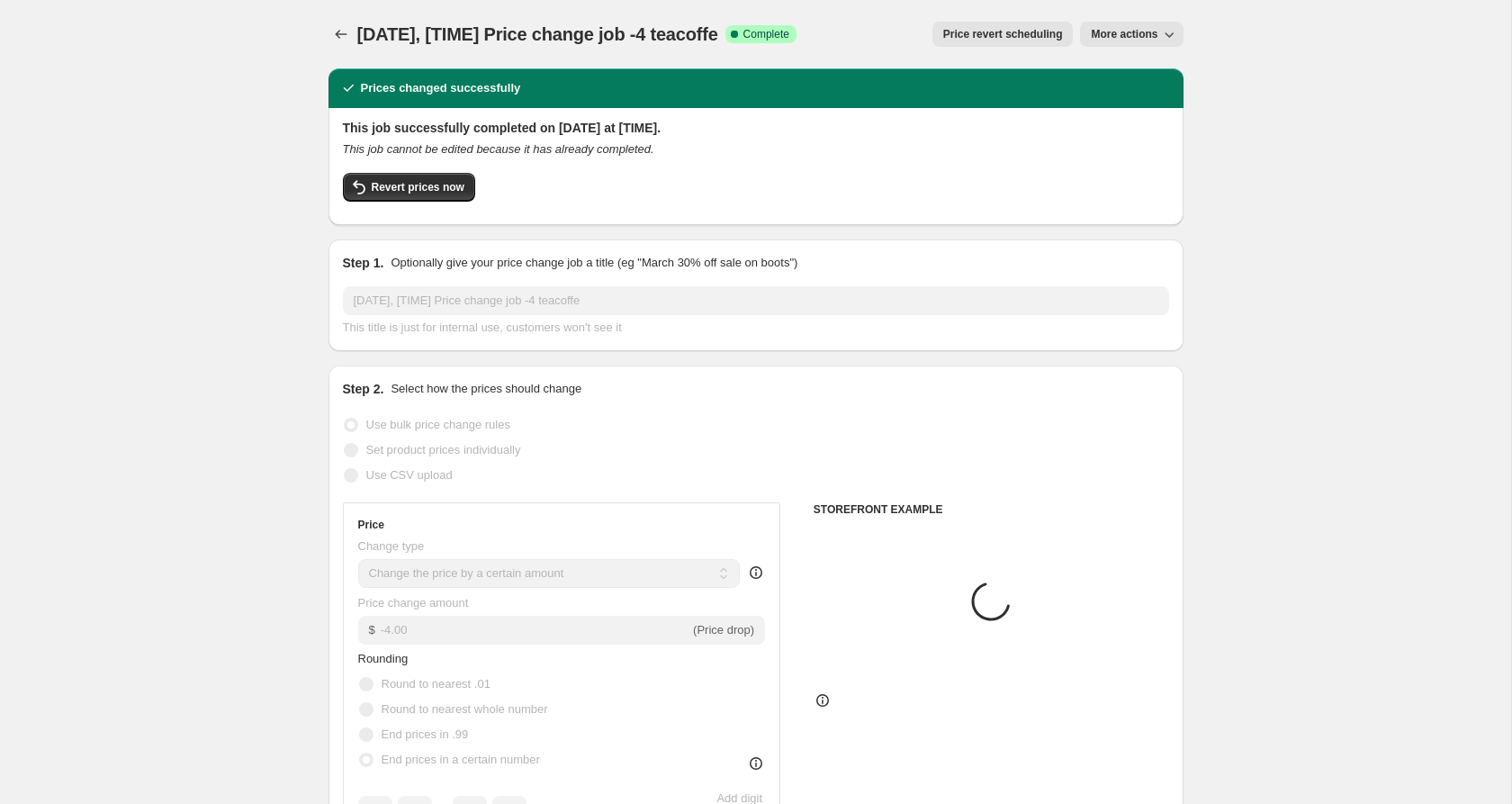 select on "collection" 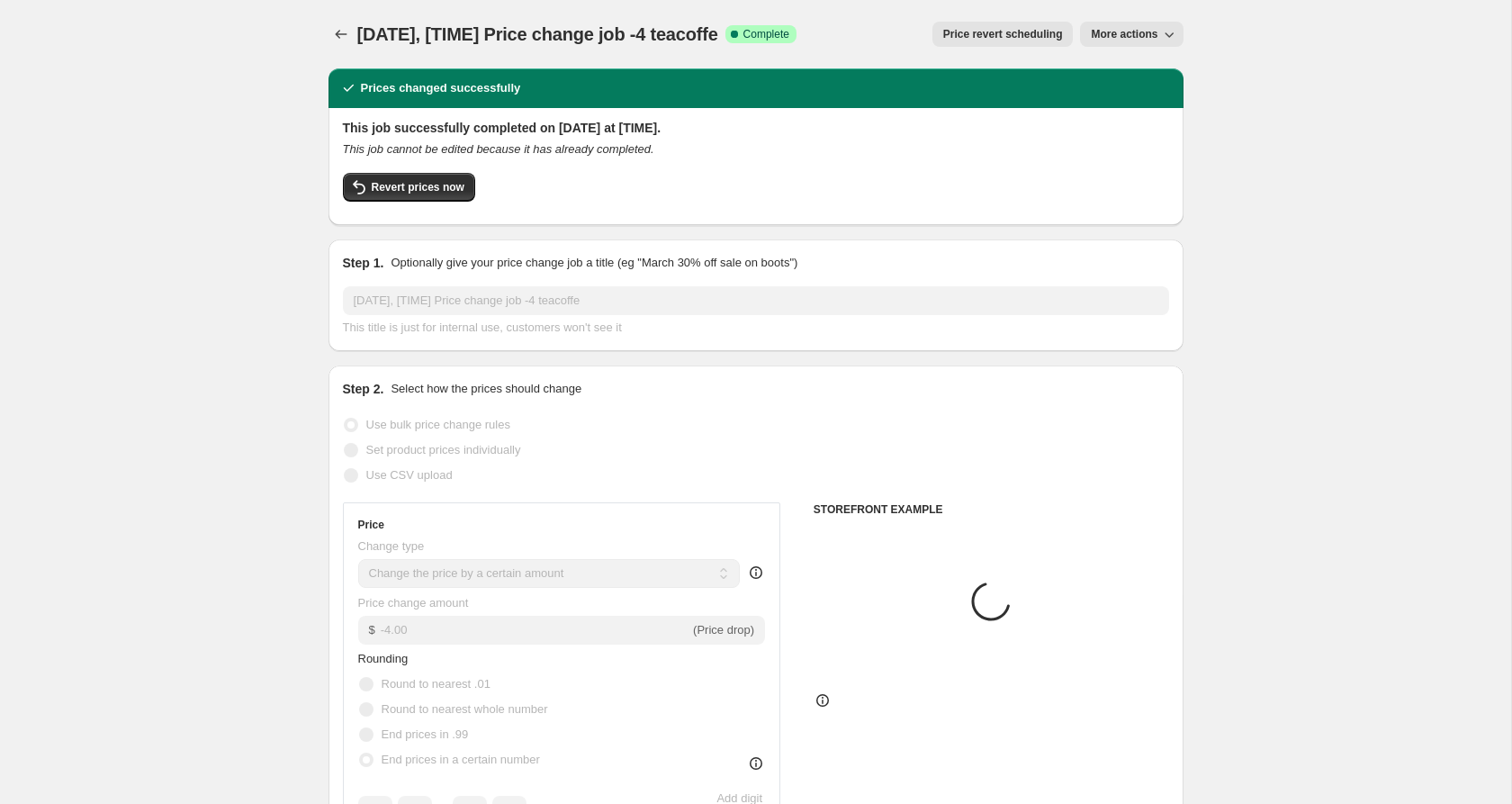 click on "[DATE], [TIME] Price change job -4 teacoffe. This page is ready [DATE], [TIME] Price change job -4 teacoffe Success Complete Complete Price revert scheduling Copy to new job Export Recap CSV Delete job More actions Price revert scheduling More actions Prices changed successfully This job successfully completed on [DATE] at [TIME]. This job cannot be edited because it has already completed. Revert prices now Step 1. Optionally give your price change job a title (eg "March 30% off sale on boots") [DATE], [TIME] Price change job -4 teacoffe This title is just for internal use, customers won't see it Step 2. Select how the prices should change Use bulk price change rules Set product prices individually Use CSV upload Price Change type Change the price to a certain amount Change the price by a certain amount Change the price by a certain percentage Change the price to the current compare at price (price before sale) Don't change the price Change price to certain cost margin $ ." at bounding box center (755, 1119) 